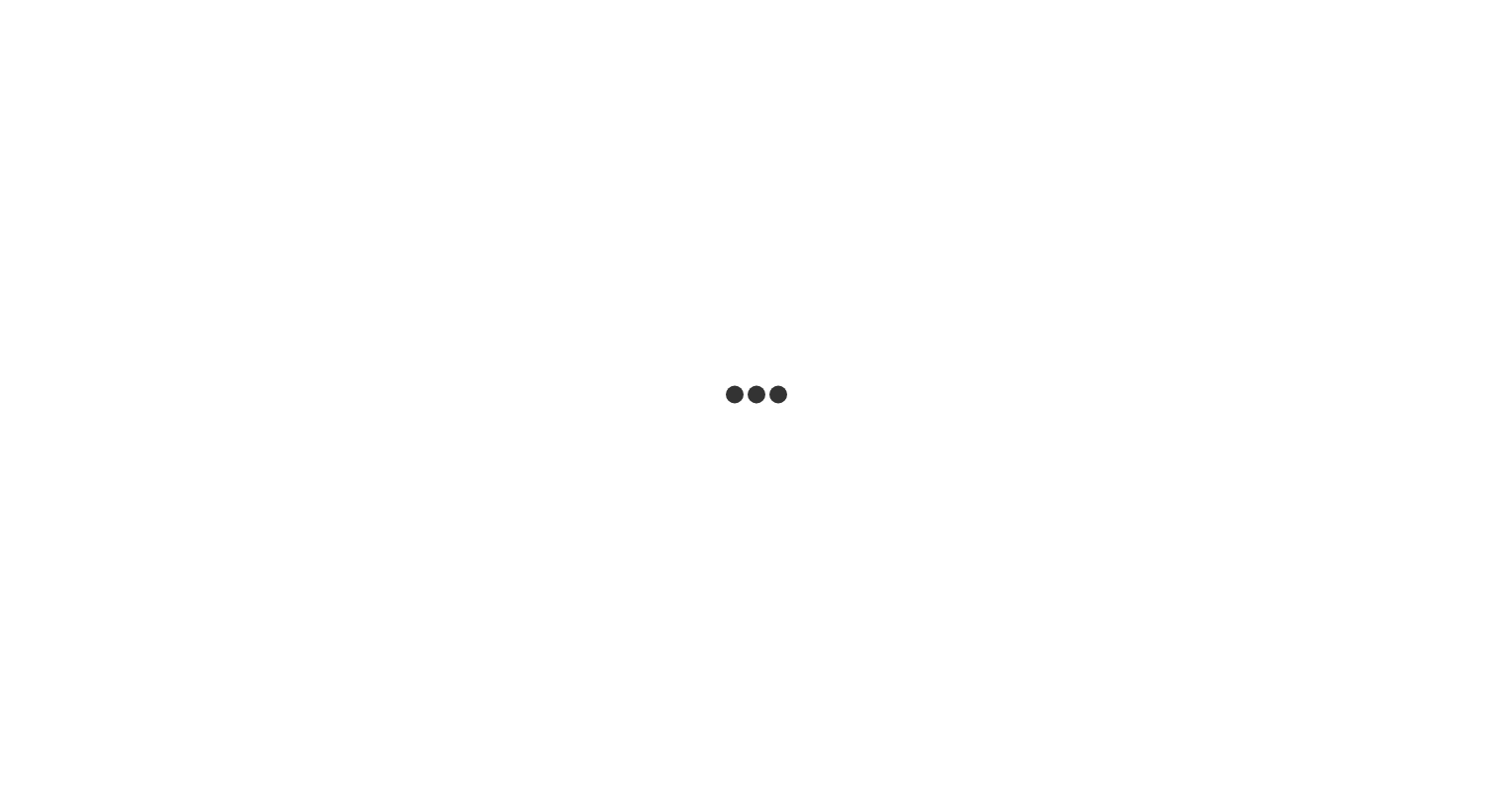 scroll, scrollTop: 0, scrollLeft: 0, axis: both 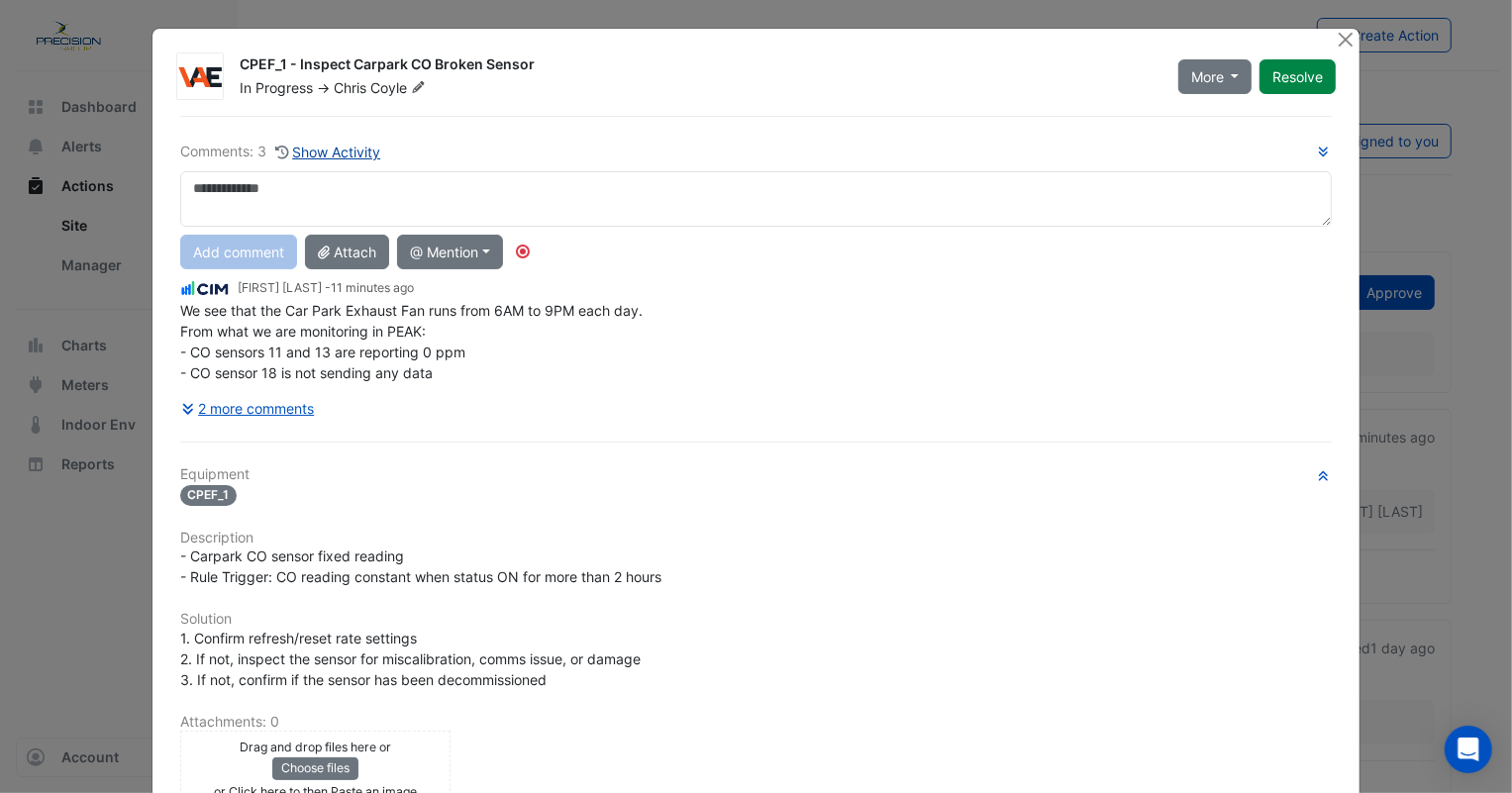 click on "Show Activity" 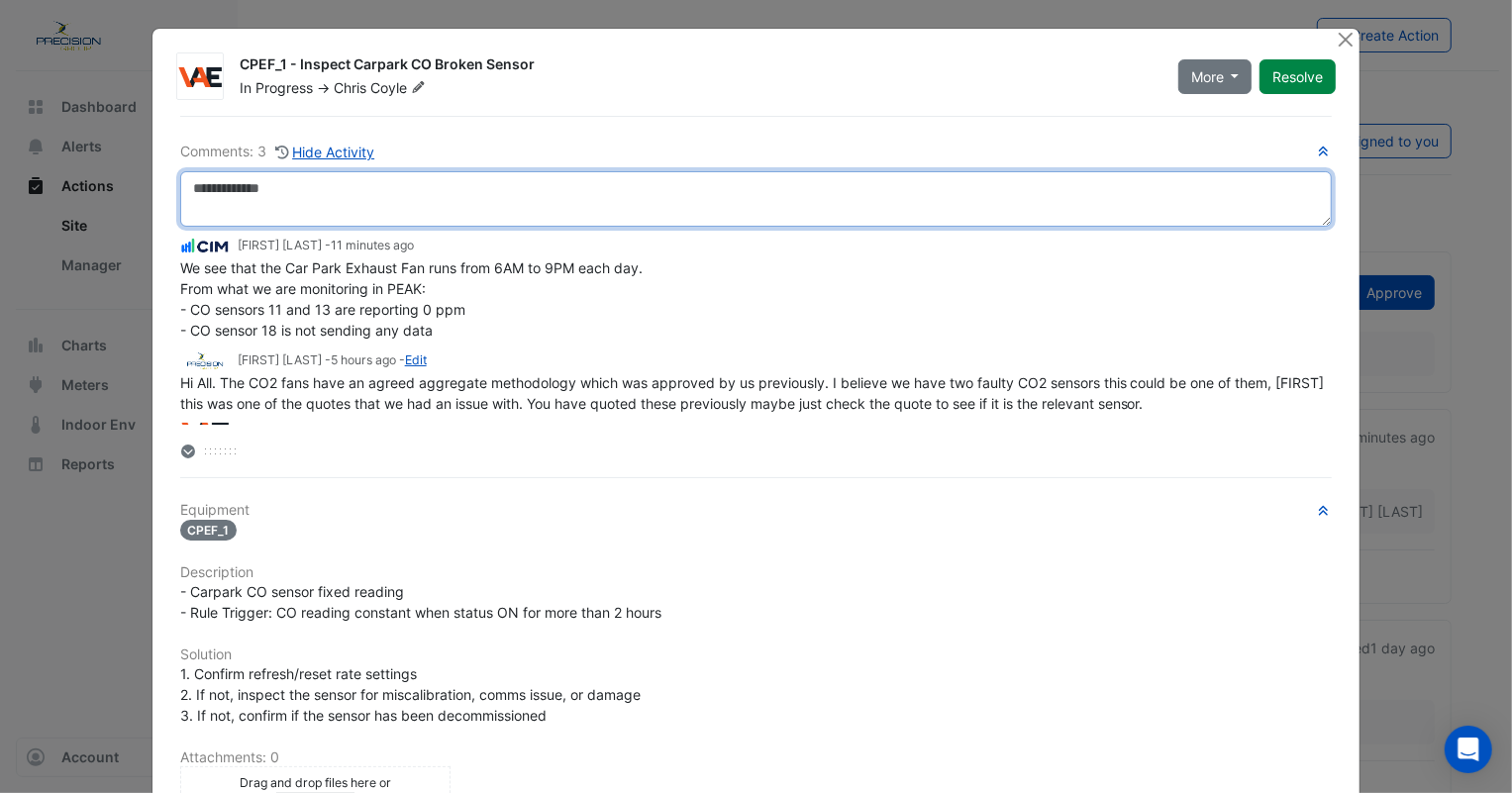 click at bounding box center (756, 199) 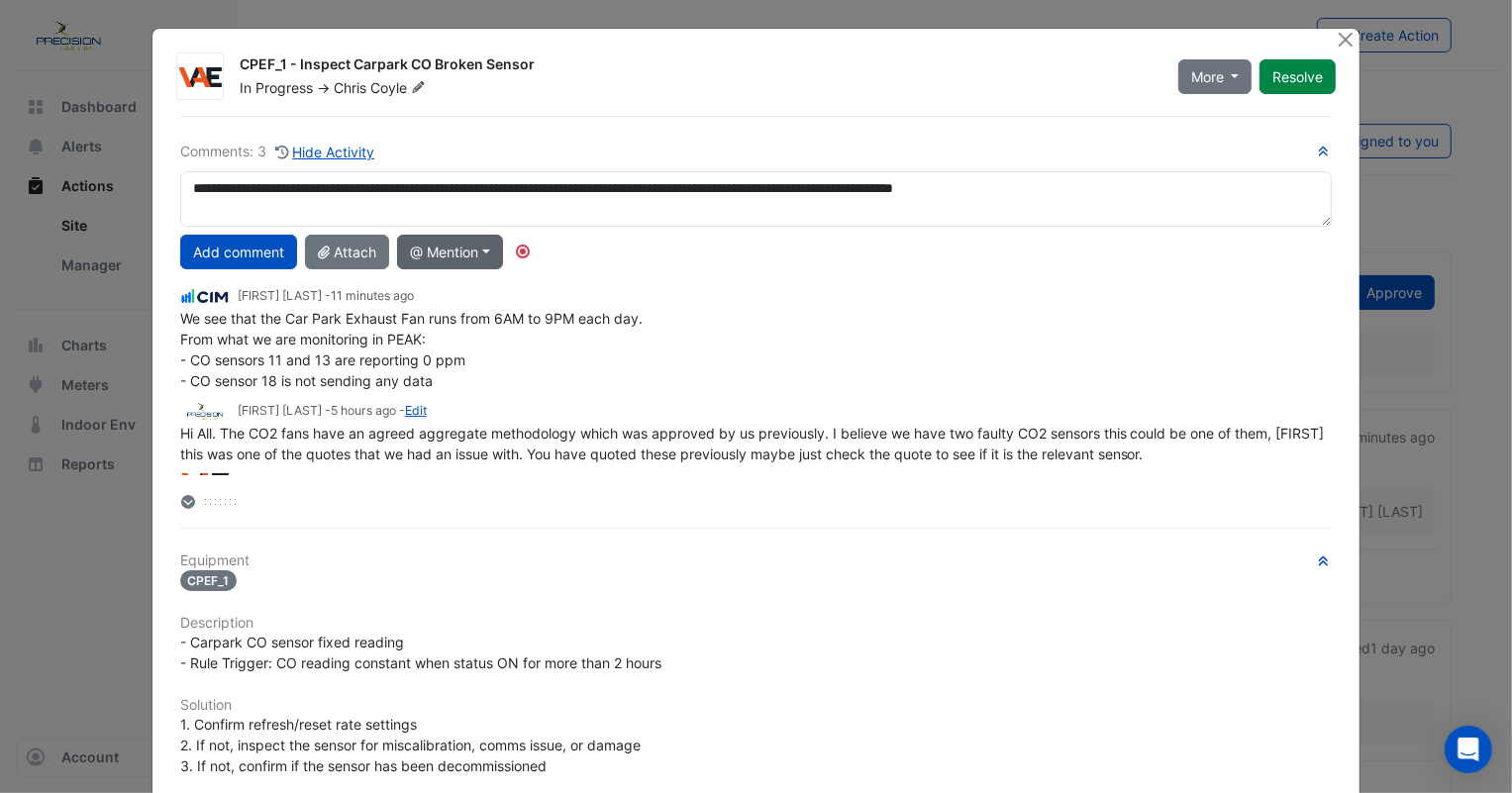 click on "@ Mention" 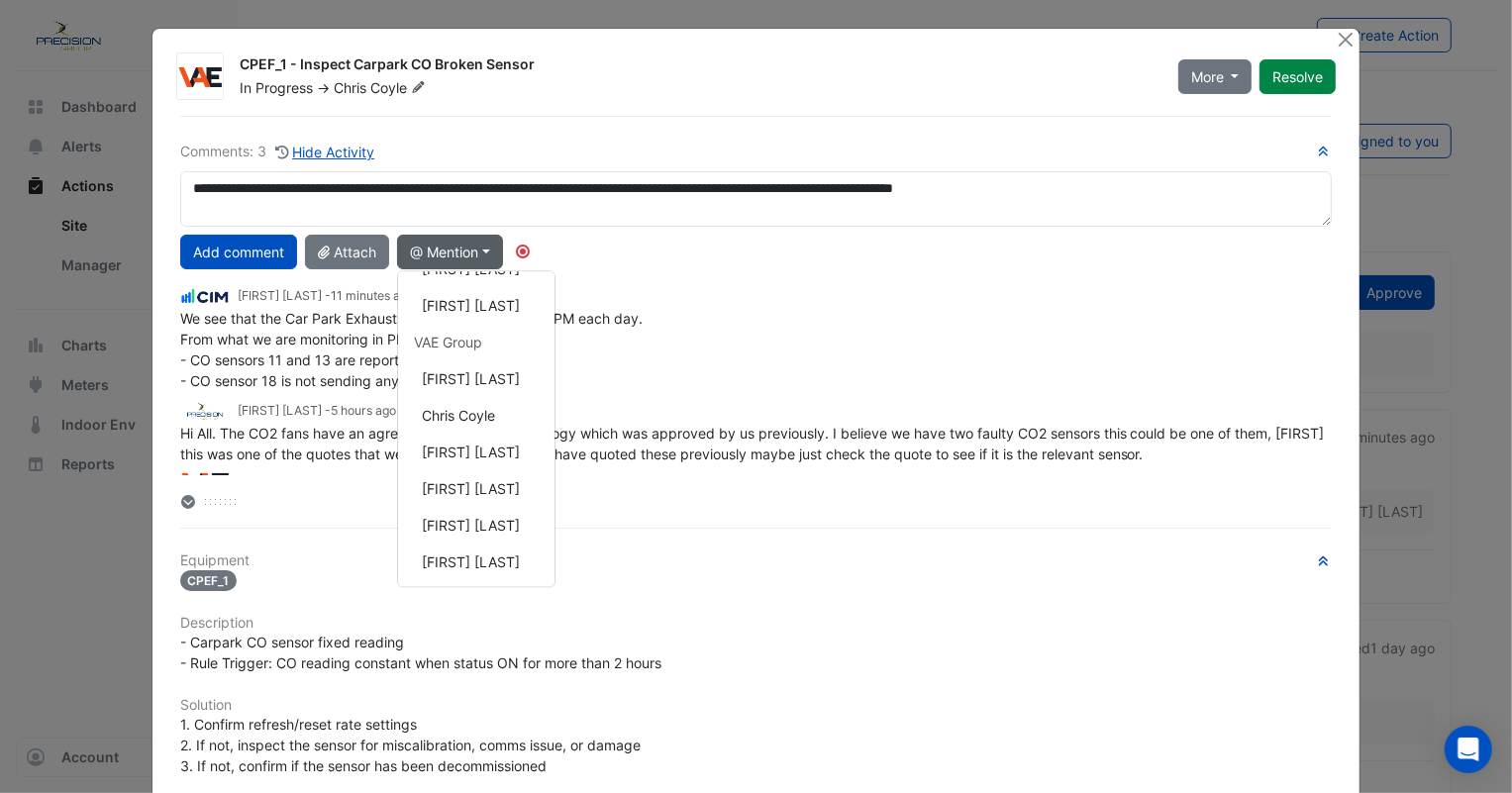 scroll, scrollTop: 359, scrollLeft: 0, axis: vertical 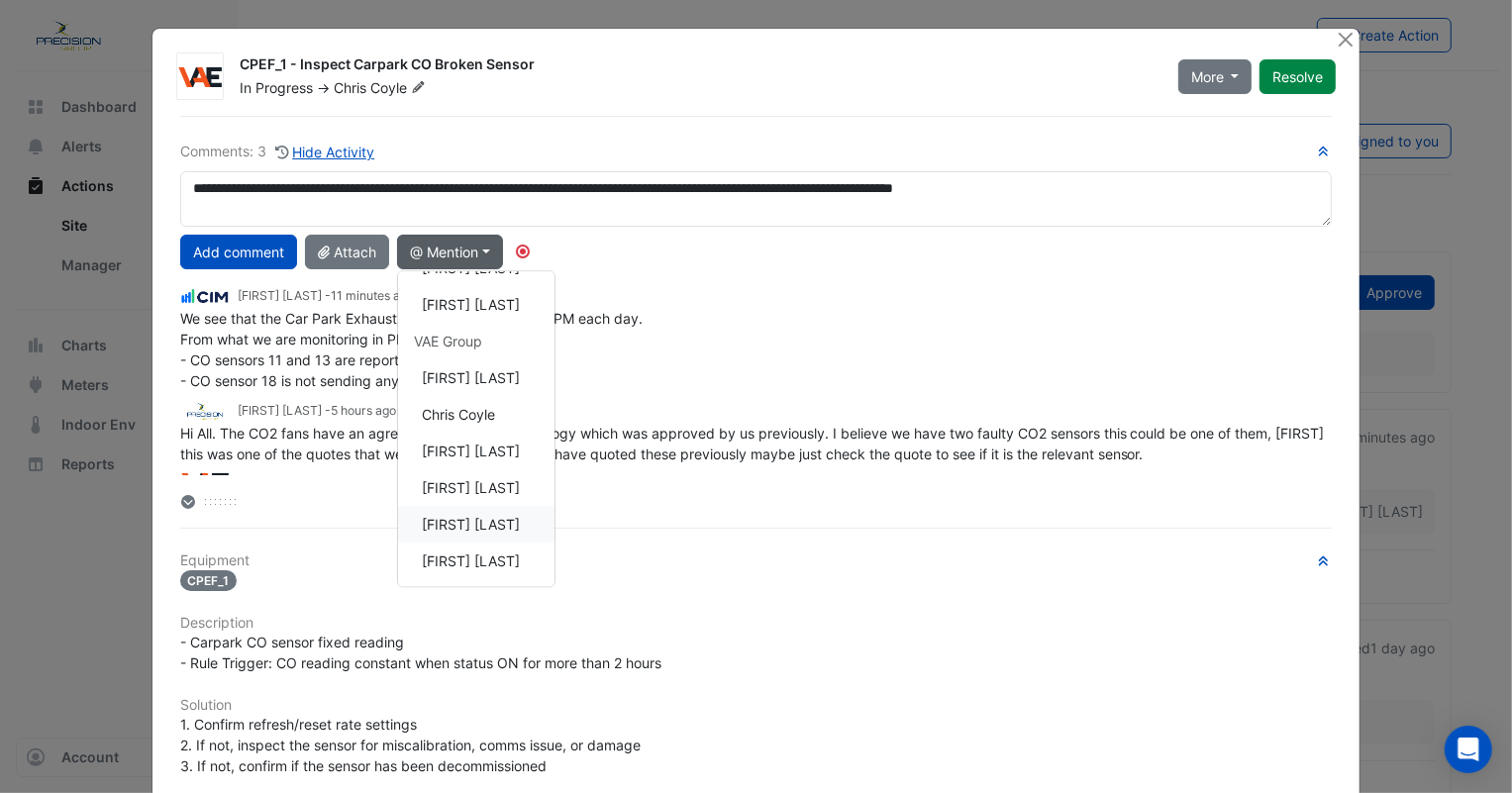 click on "[FIRST] [LAST]" 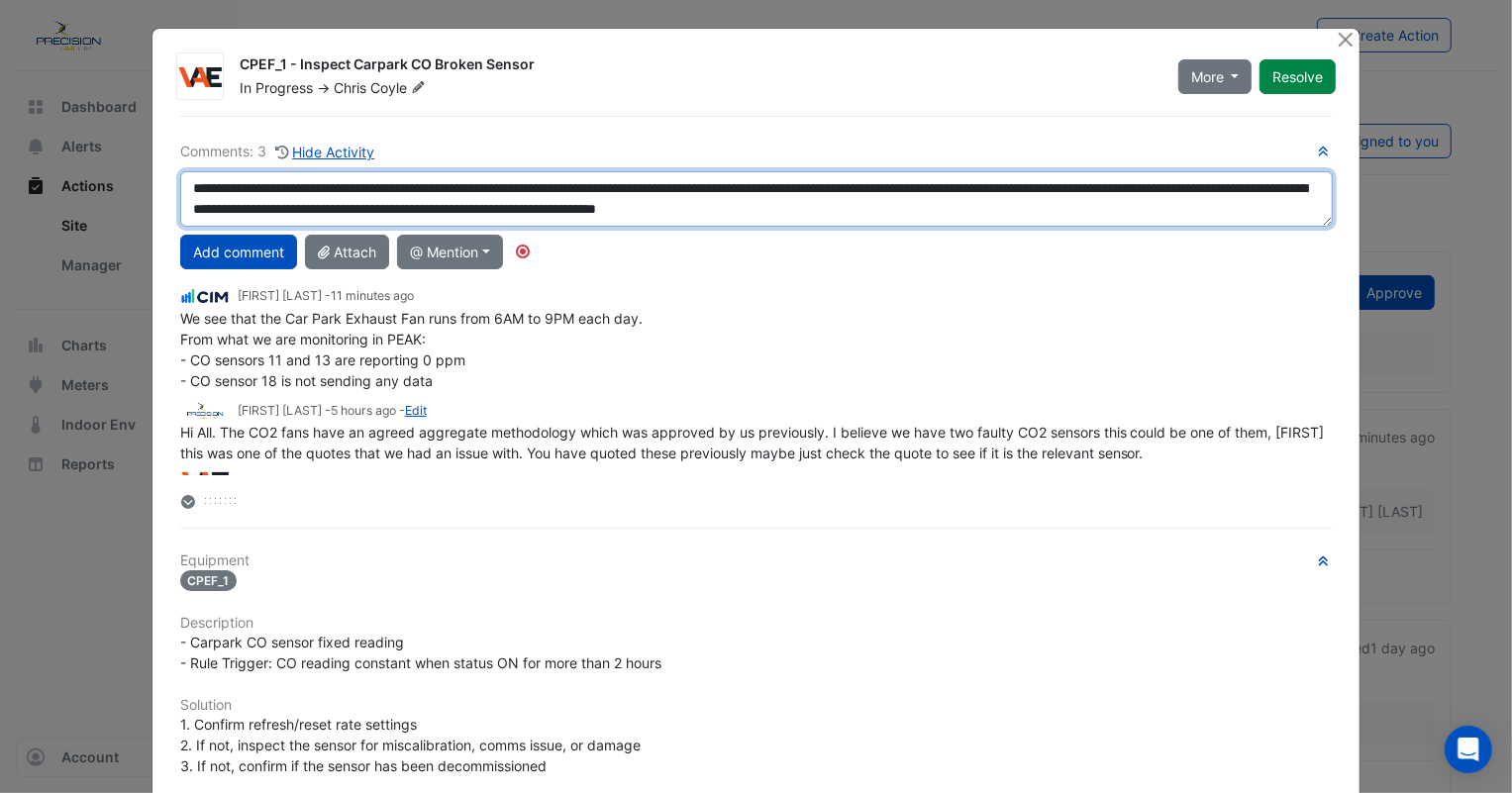 scroll, scrollTop: 0, scrollLeft: 0, axis: both 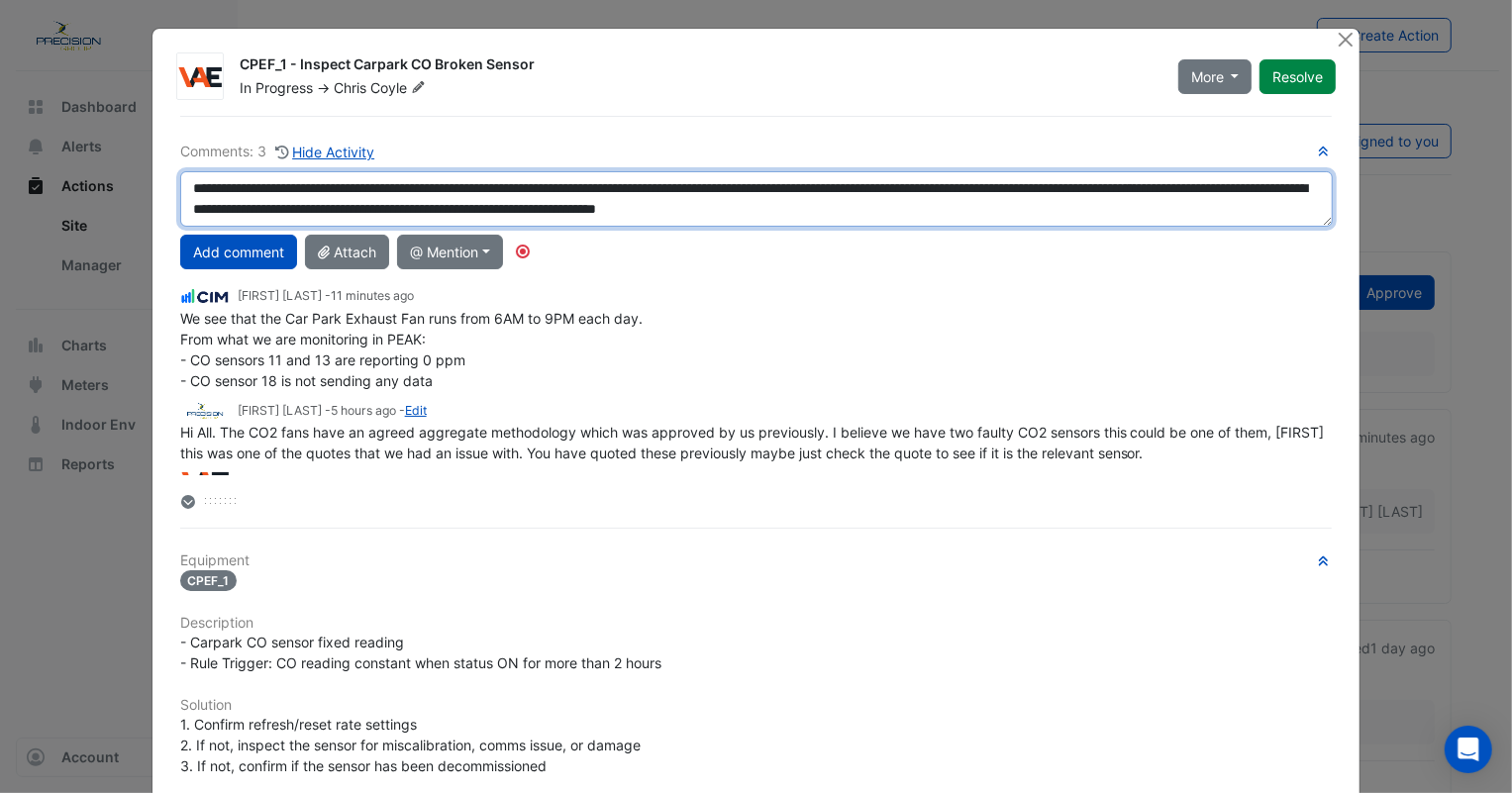 click on "**********" at bounding box center (756, 199) 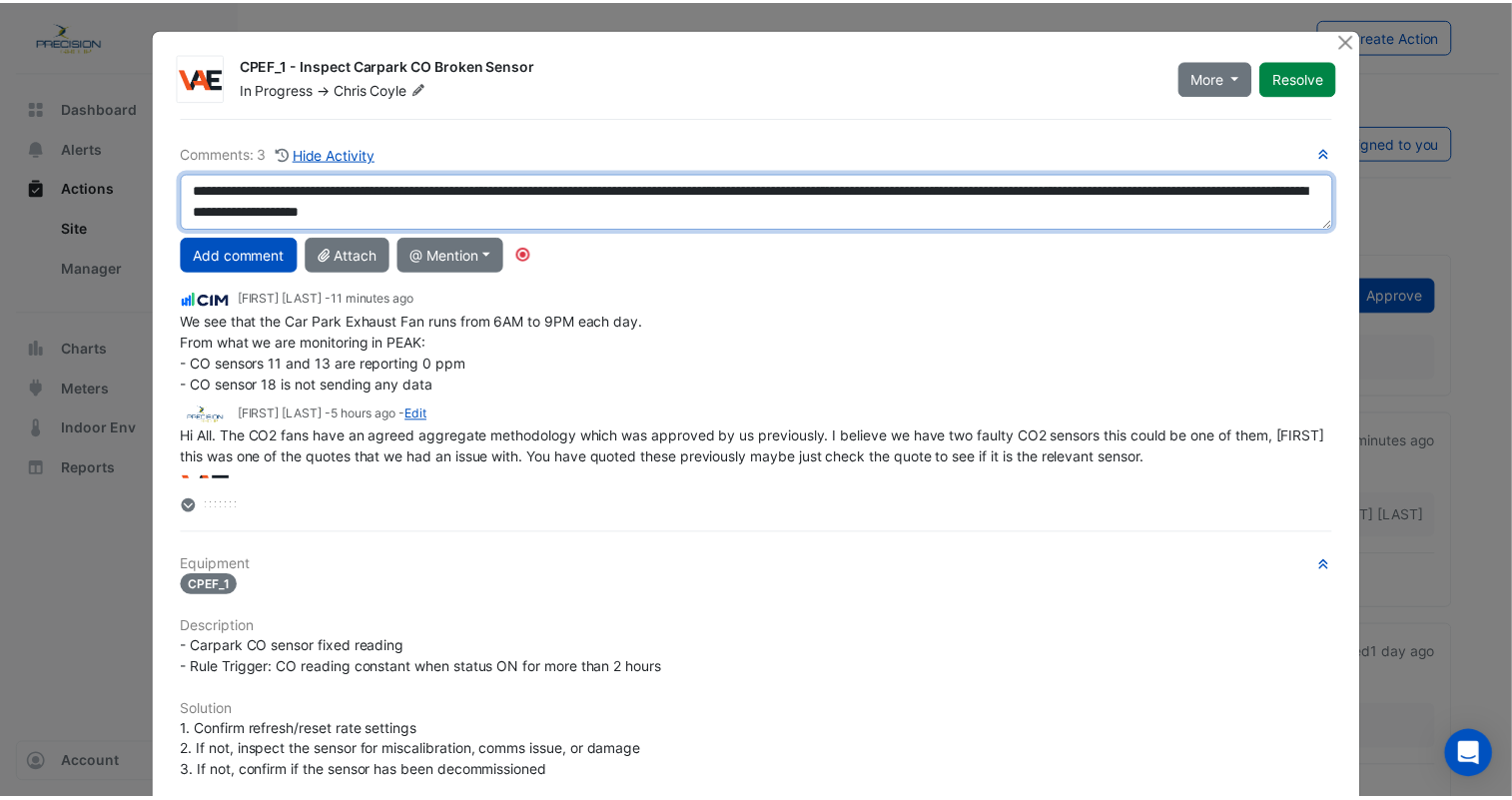 scroll, scrollTop: 0, scrollLeft: 0, axis: both 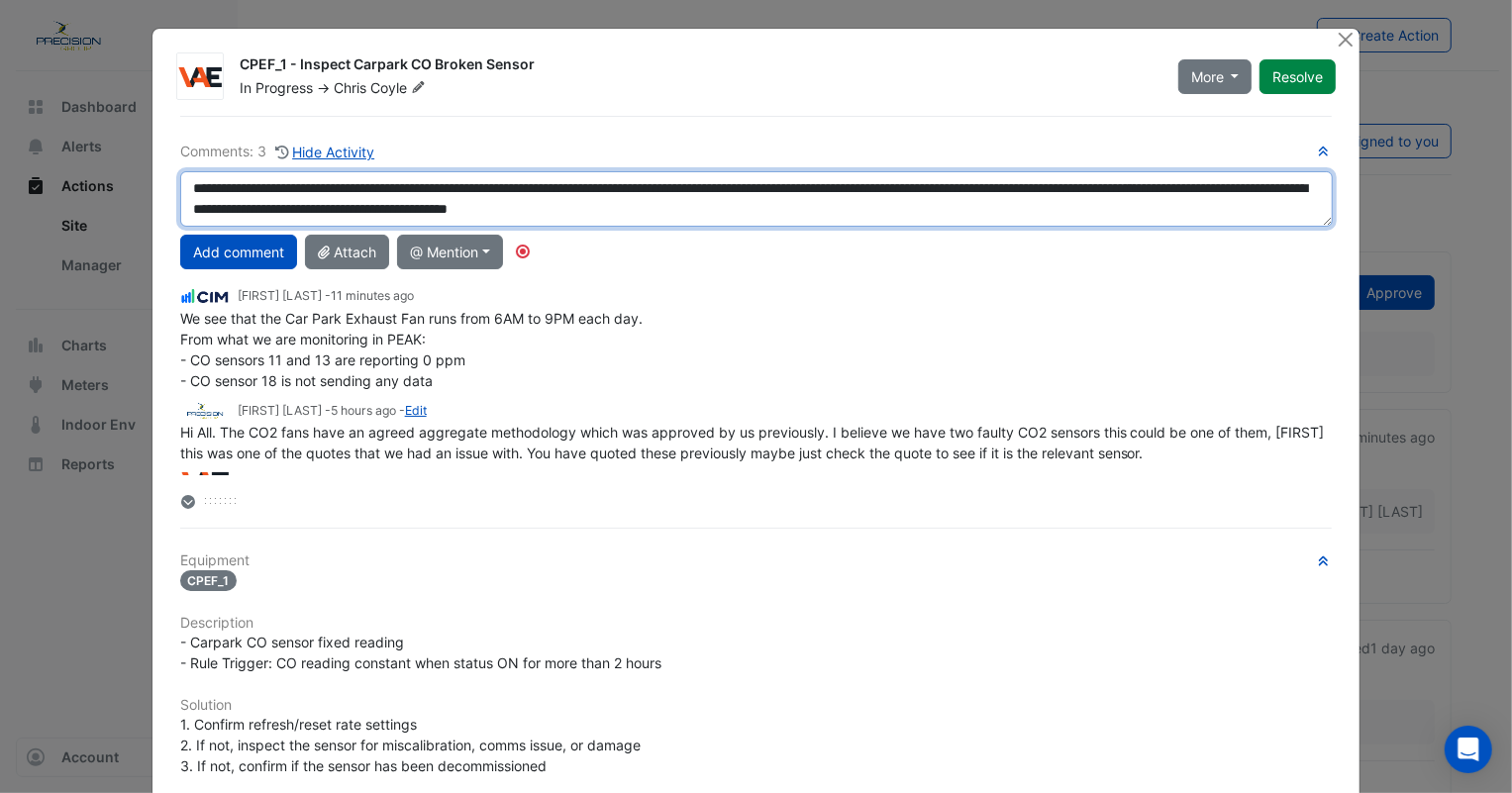 click on "**********" at bounding box center [756, 199] 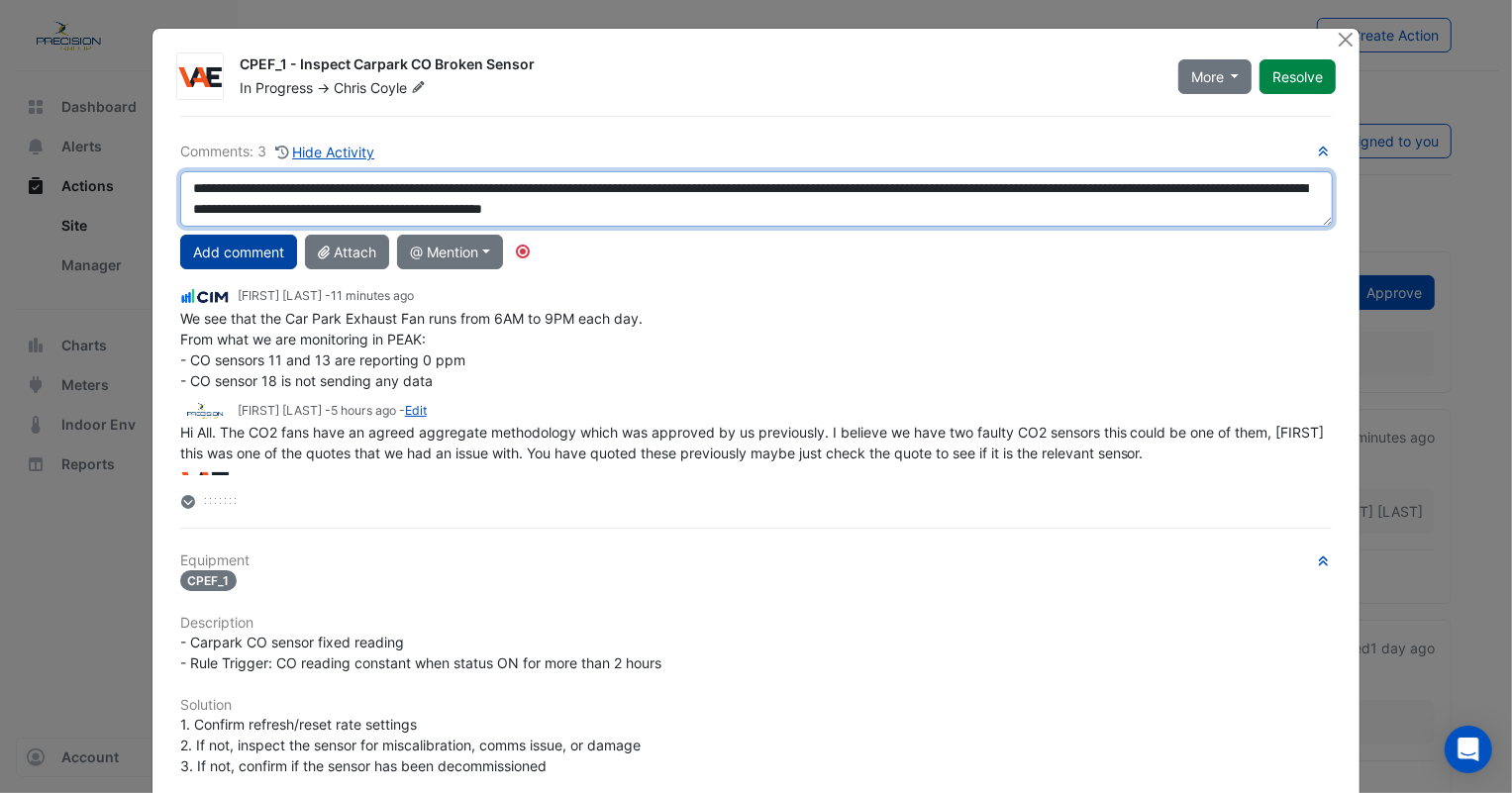 type on "**********" 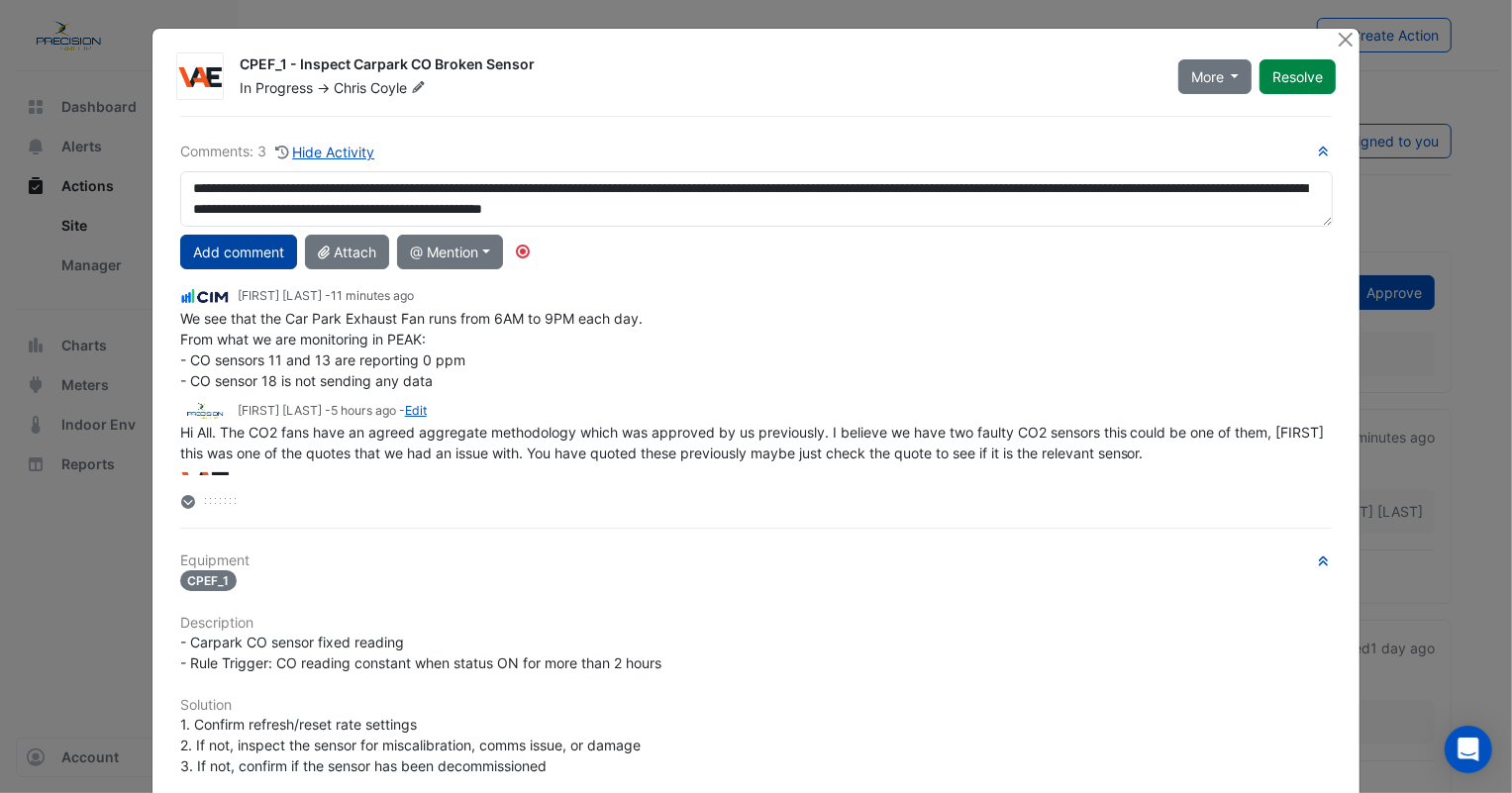 click on "Add comment" 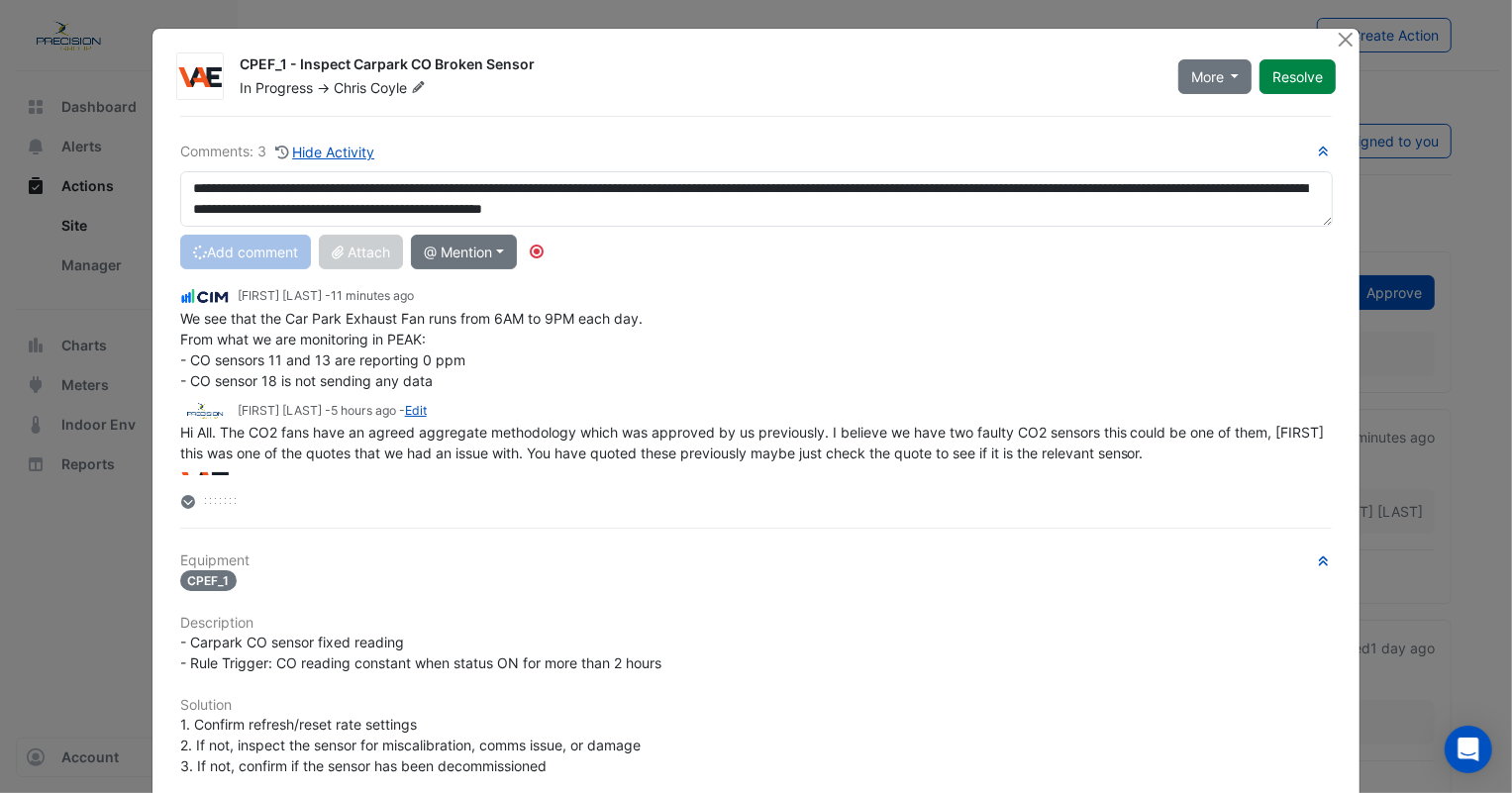 type 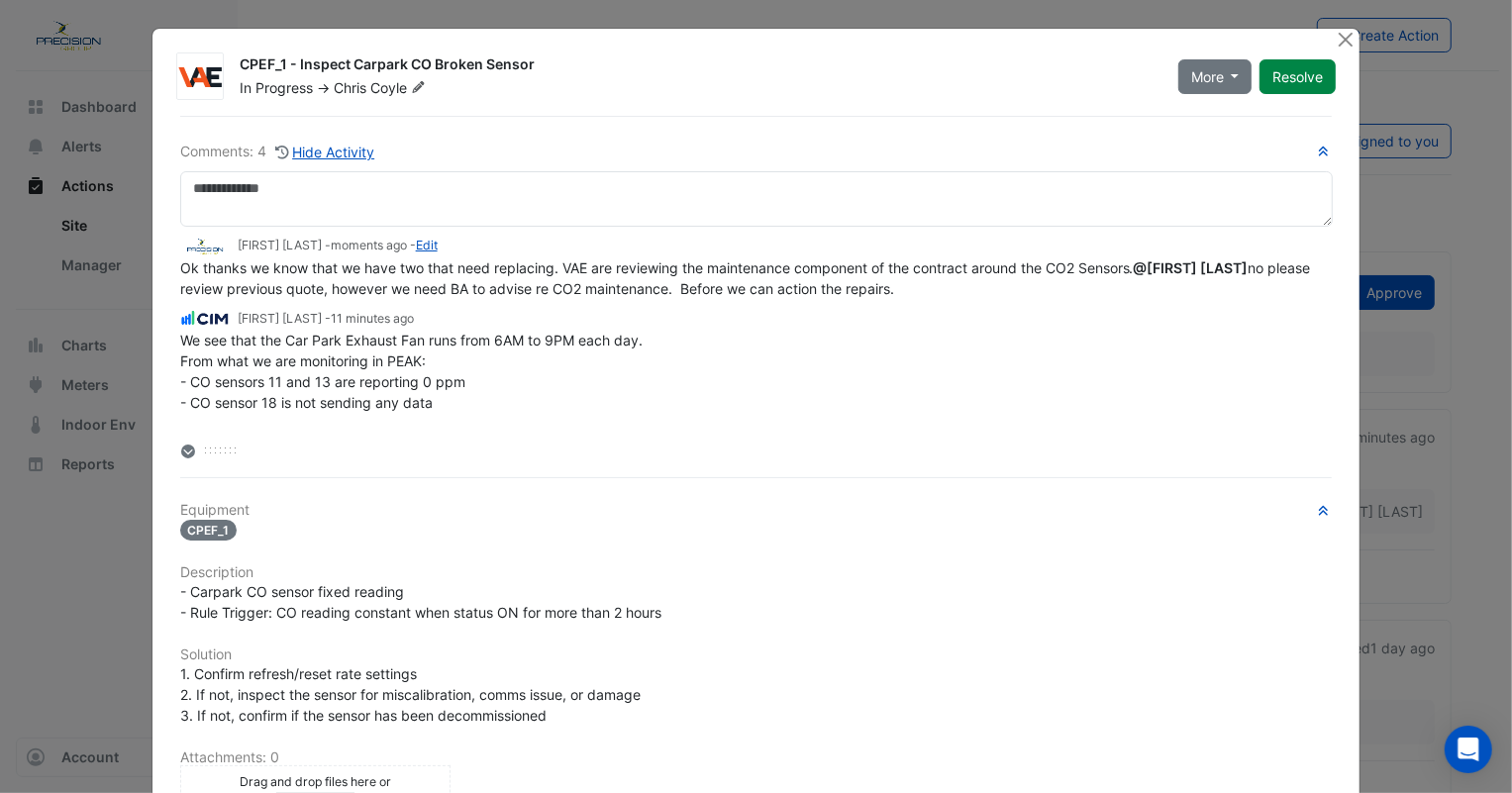 click on "CPEF_1 - Inspect Carpark CO Broken Sensor
In Progress
->
[FIRST]
[LAST]
More
On Hold
Not Doing
Resolve" 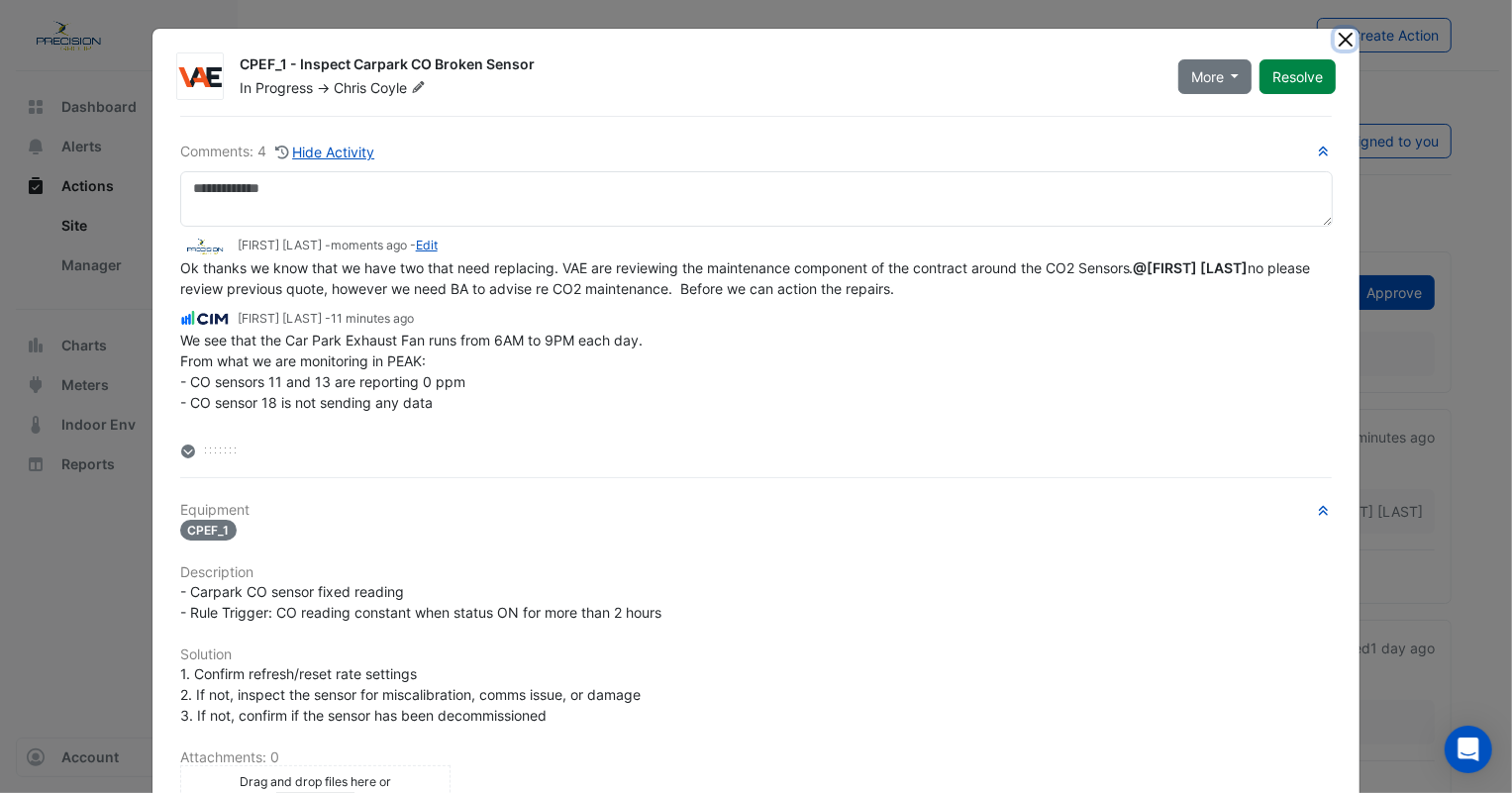 click 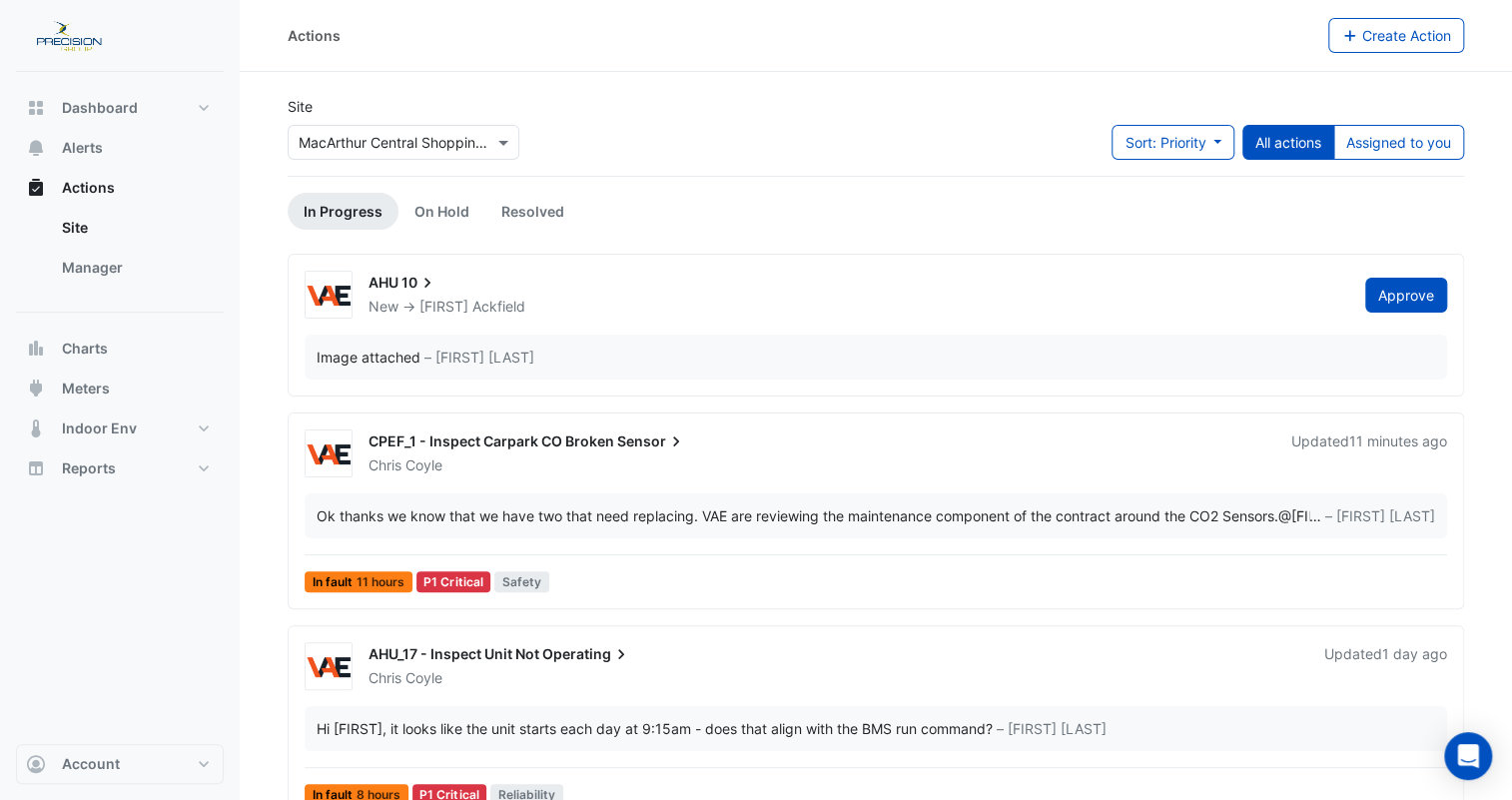 click on "In Progress" at bounding box center (343, 211) 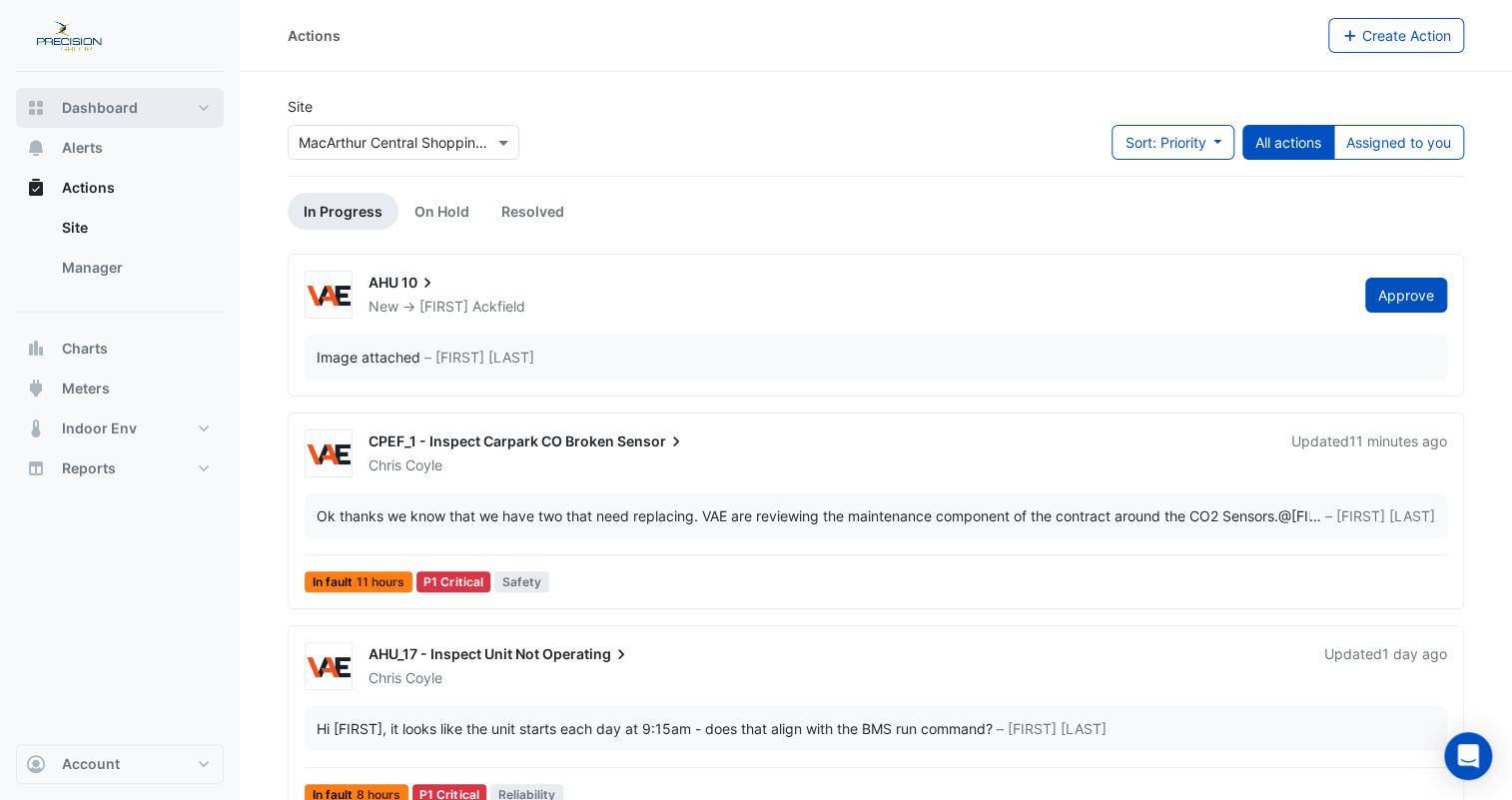 click on "Dashboard" at bounding box center (100, 108) 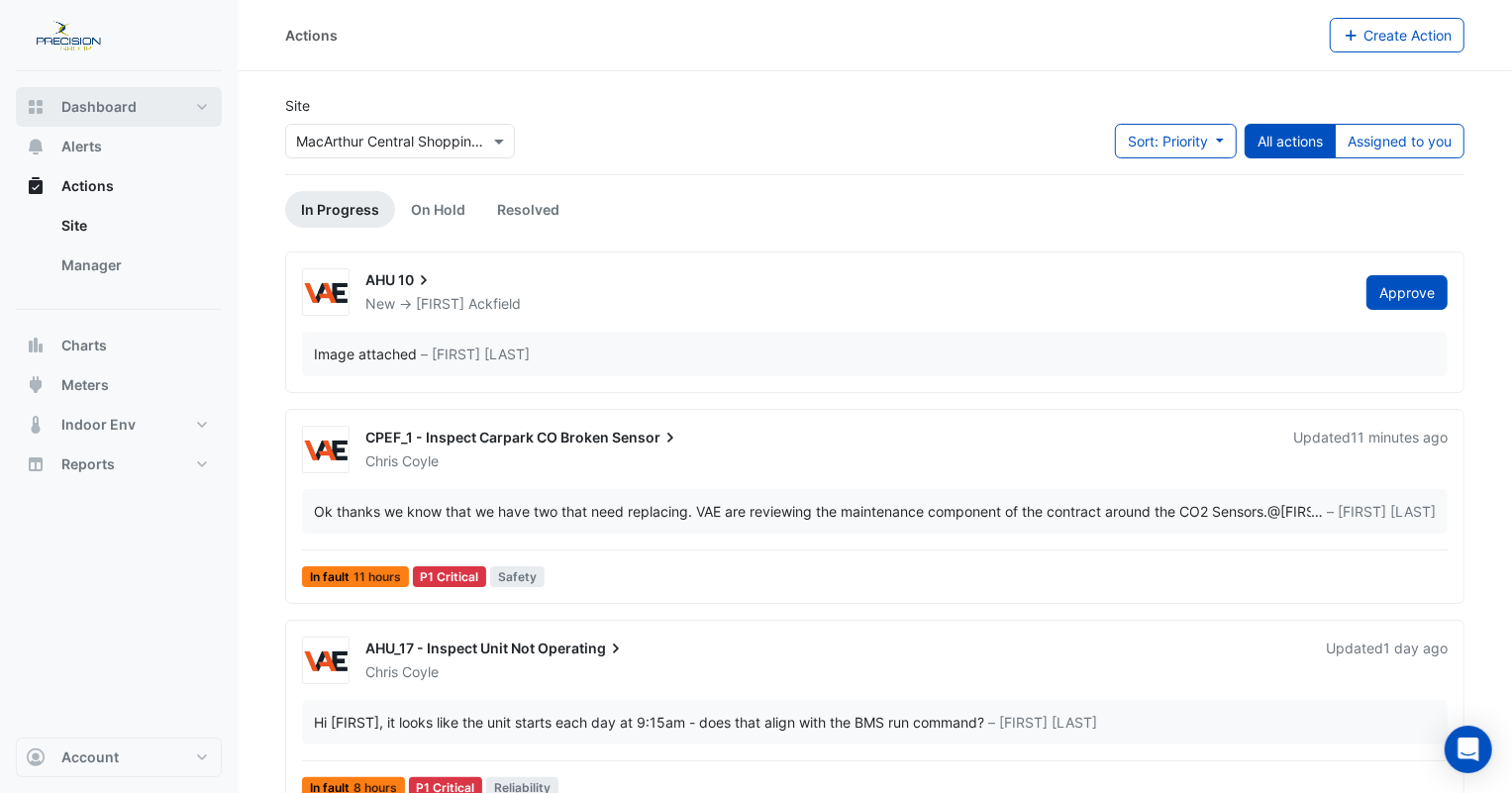 select on "***" 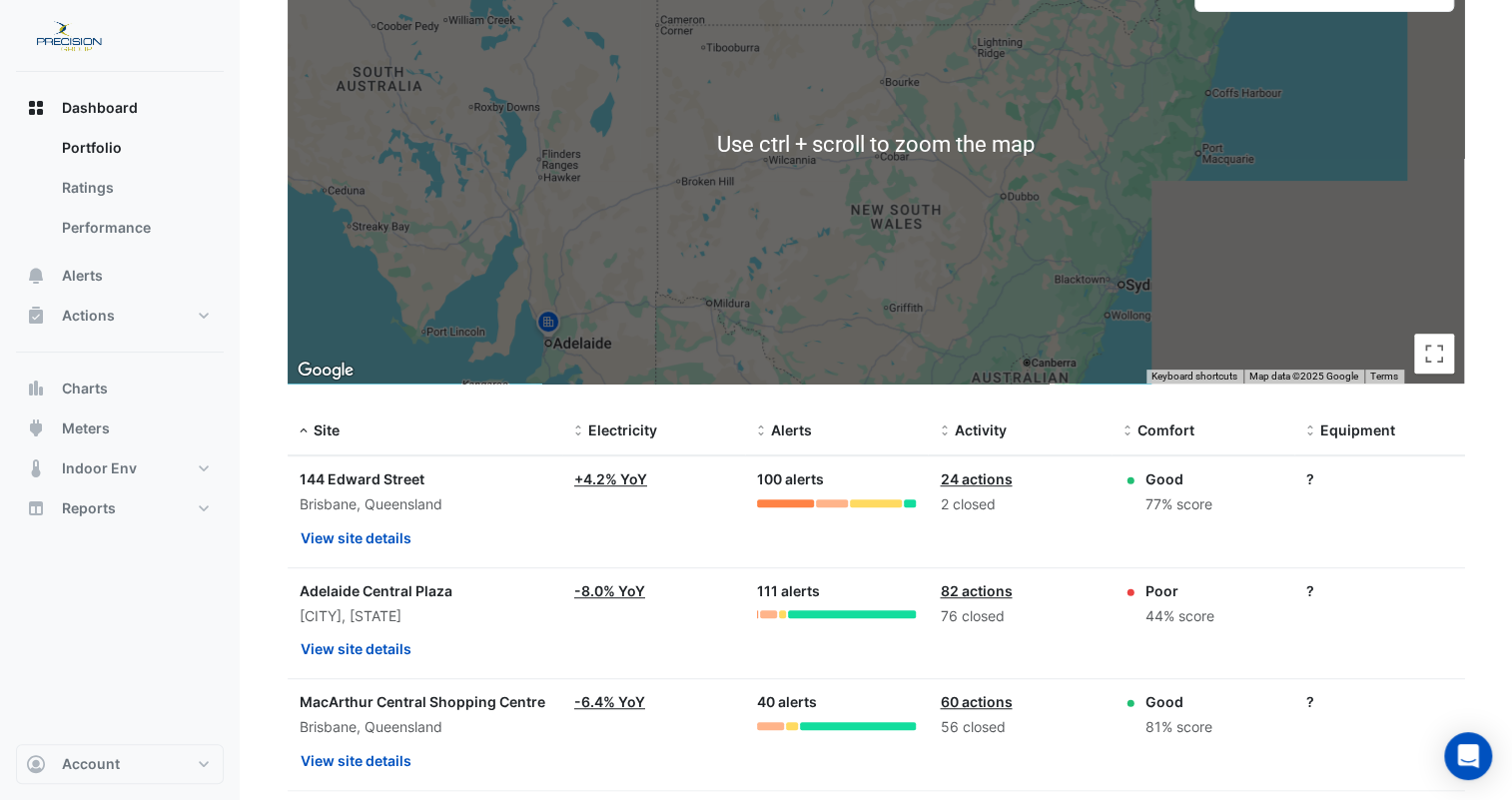 scroll, scrollTop: 379, scrollLeft: 0, axis: vertical 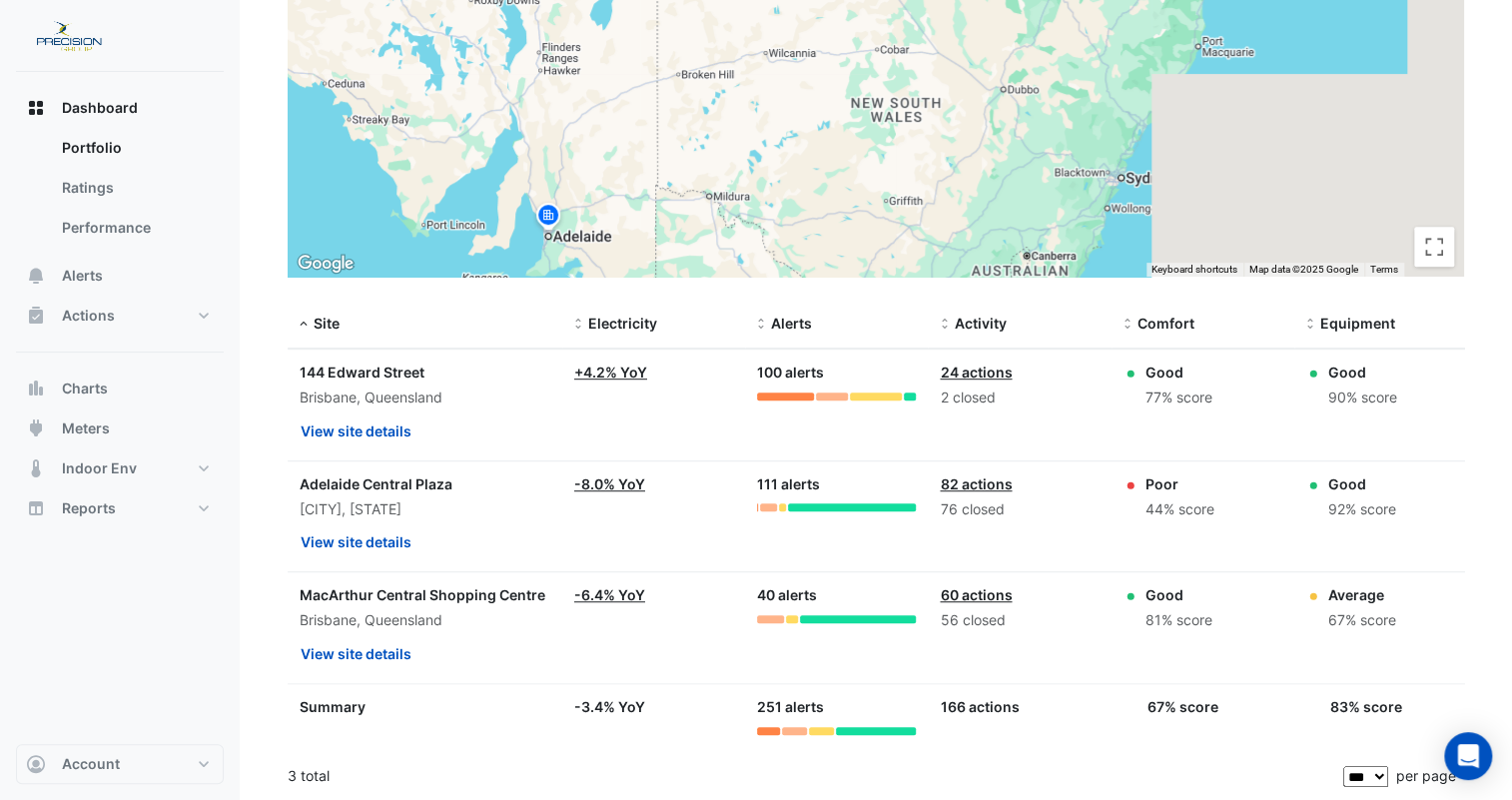 click on "60 actions" 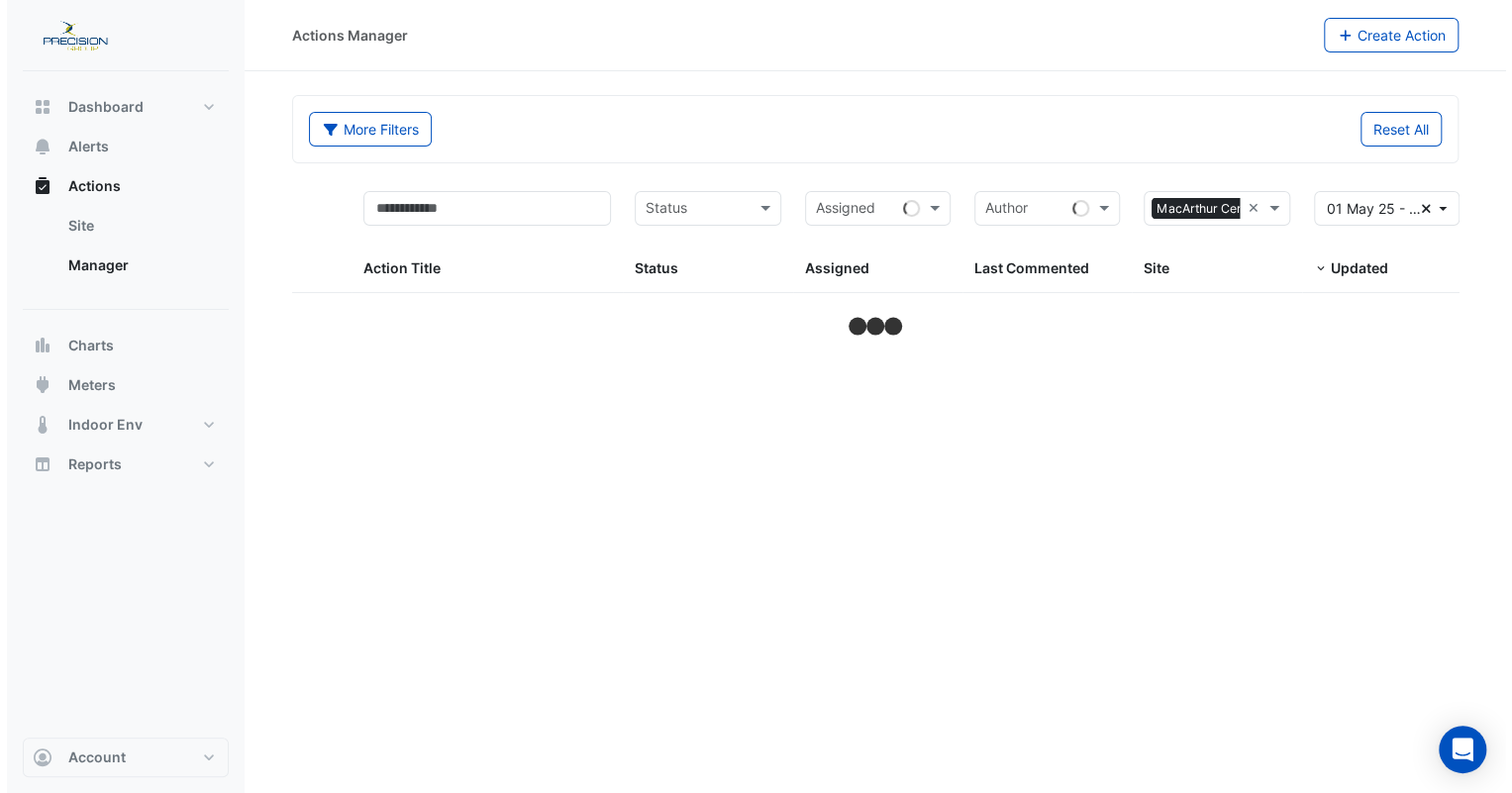 scroll, scrollTop: 0, scrollLeft: 0, axis: both 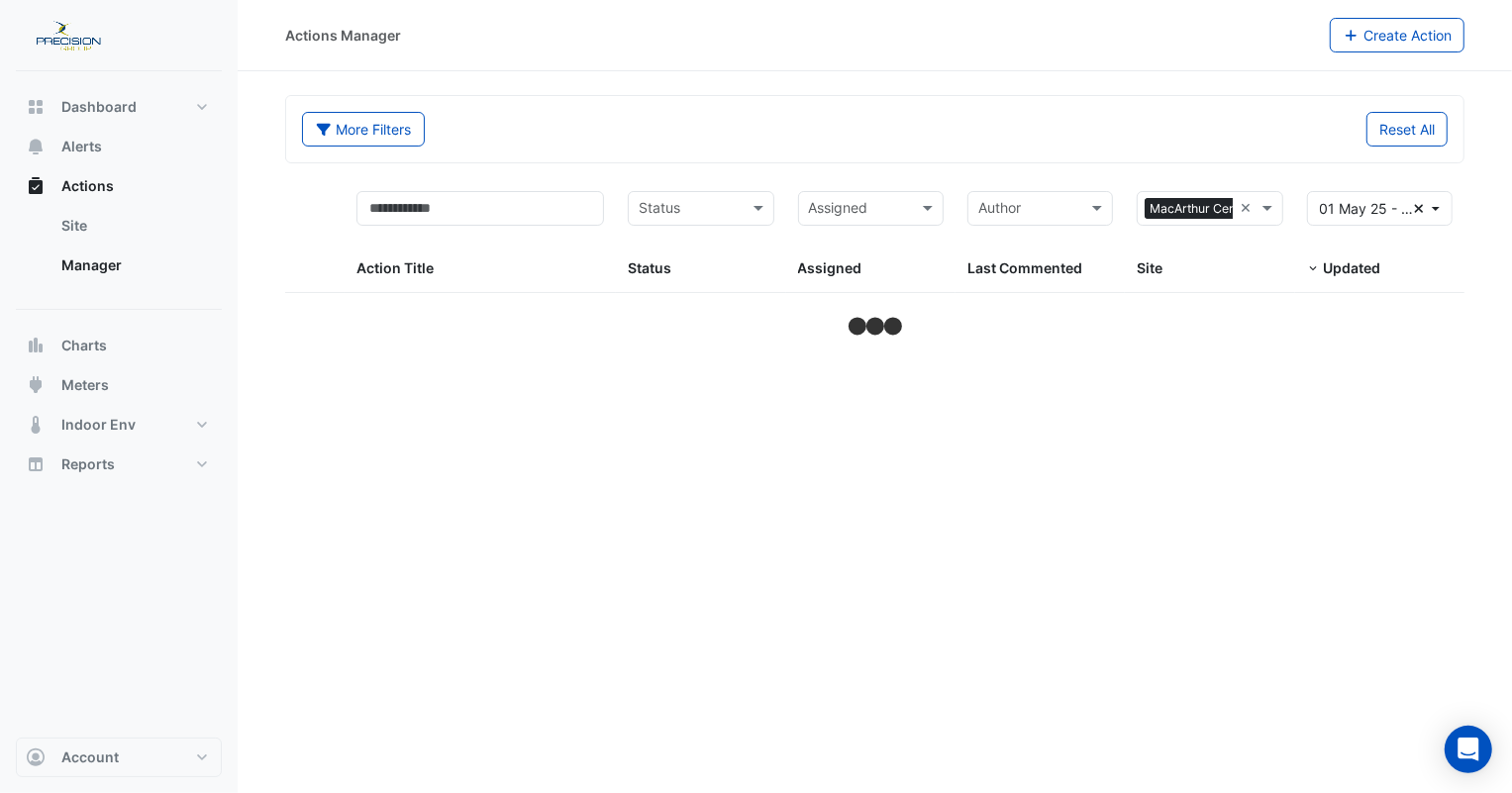 select on "***" 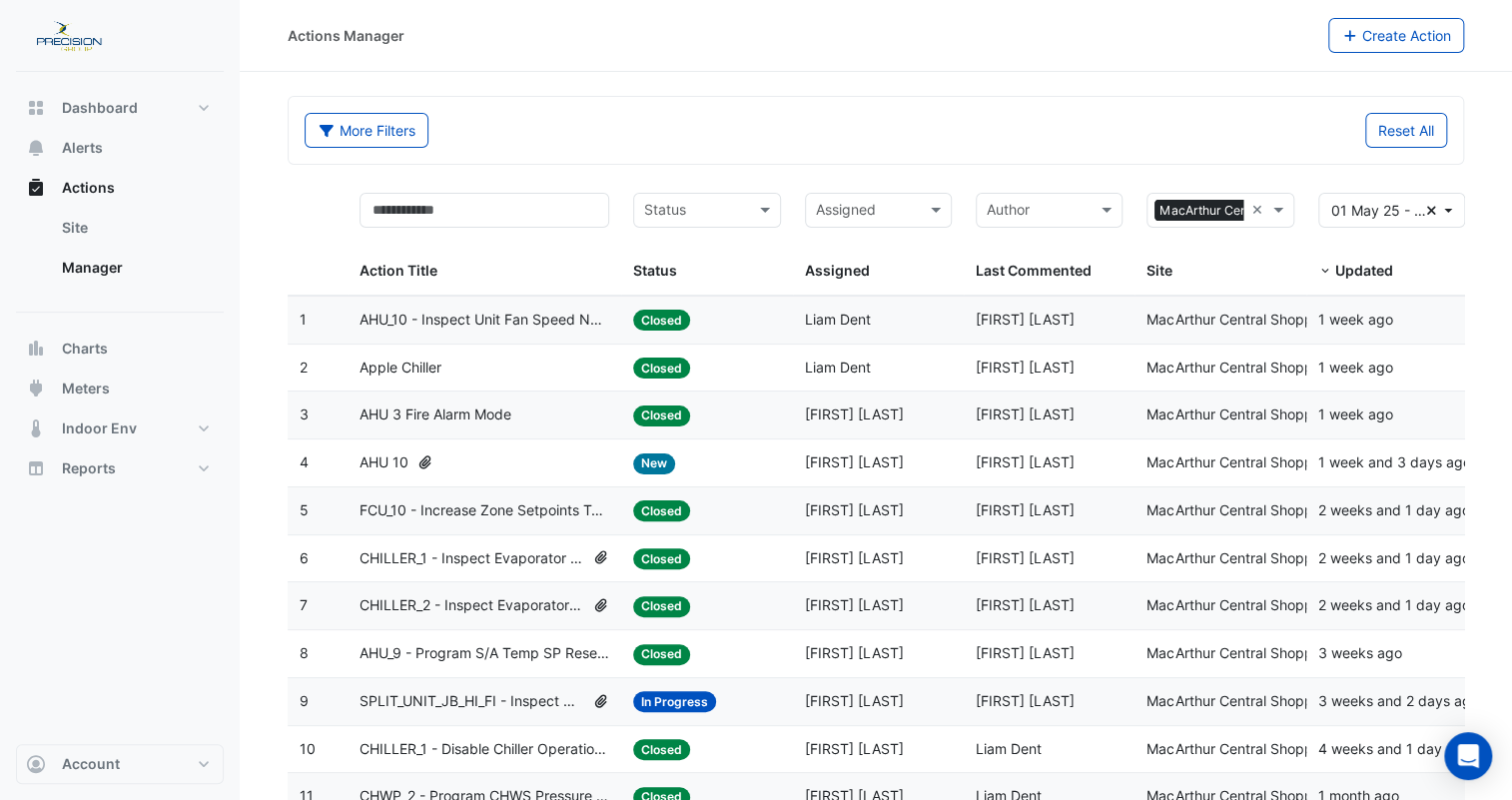 click at bounding box center (695, 212) 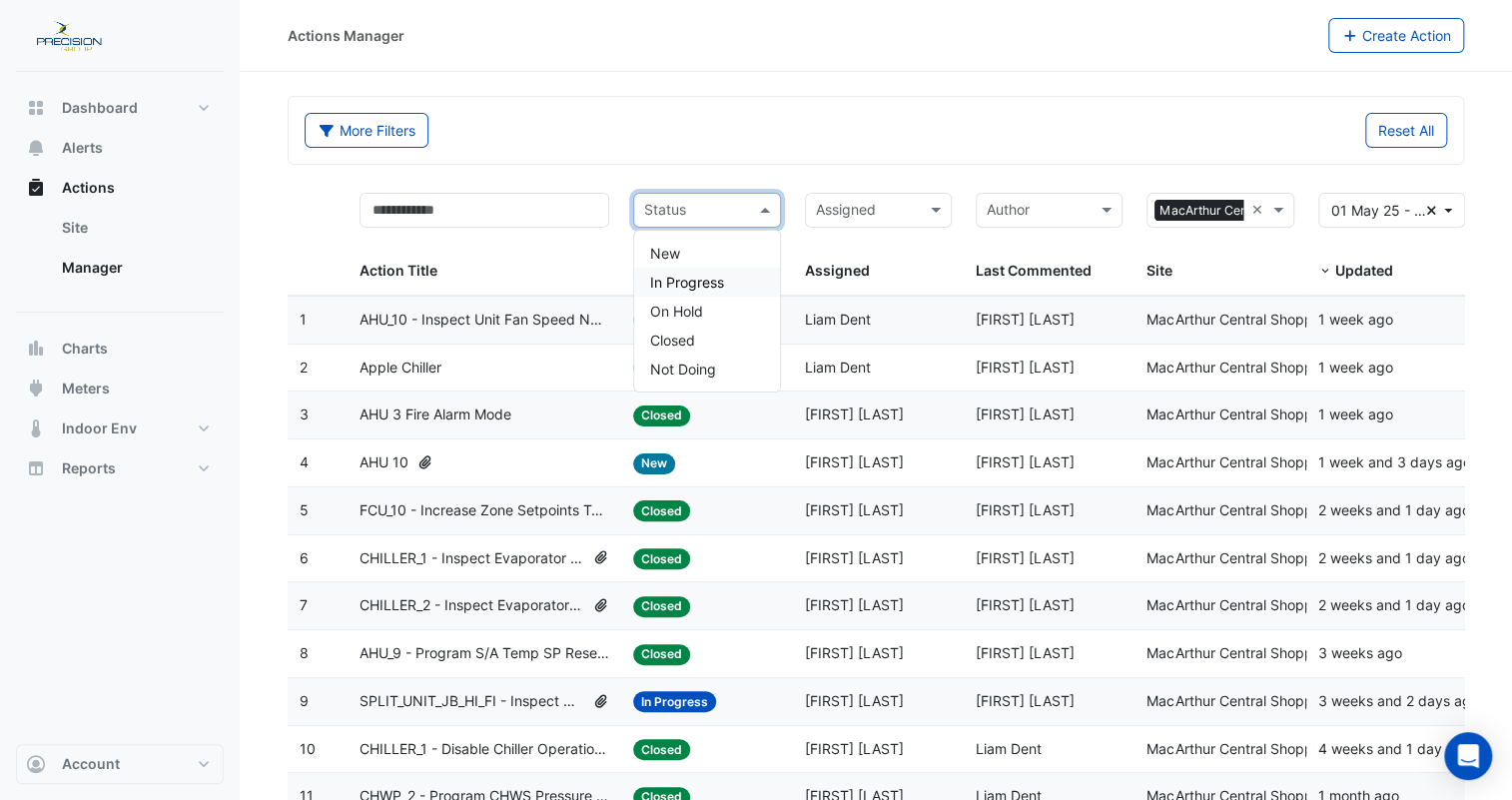 click on "In Progress" at bounding box center [687, 282] 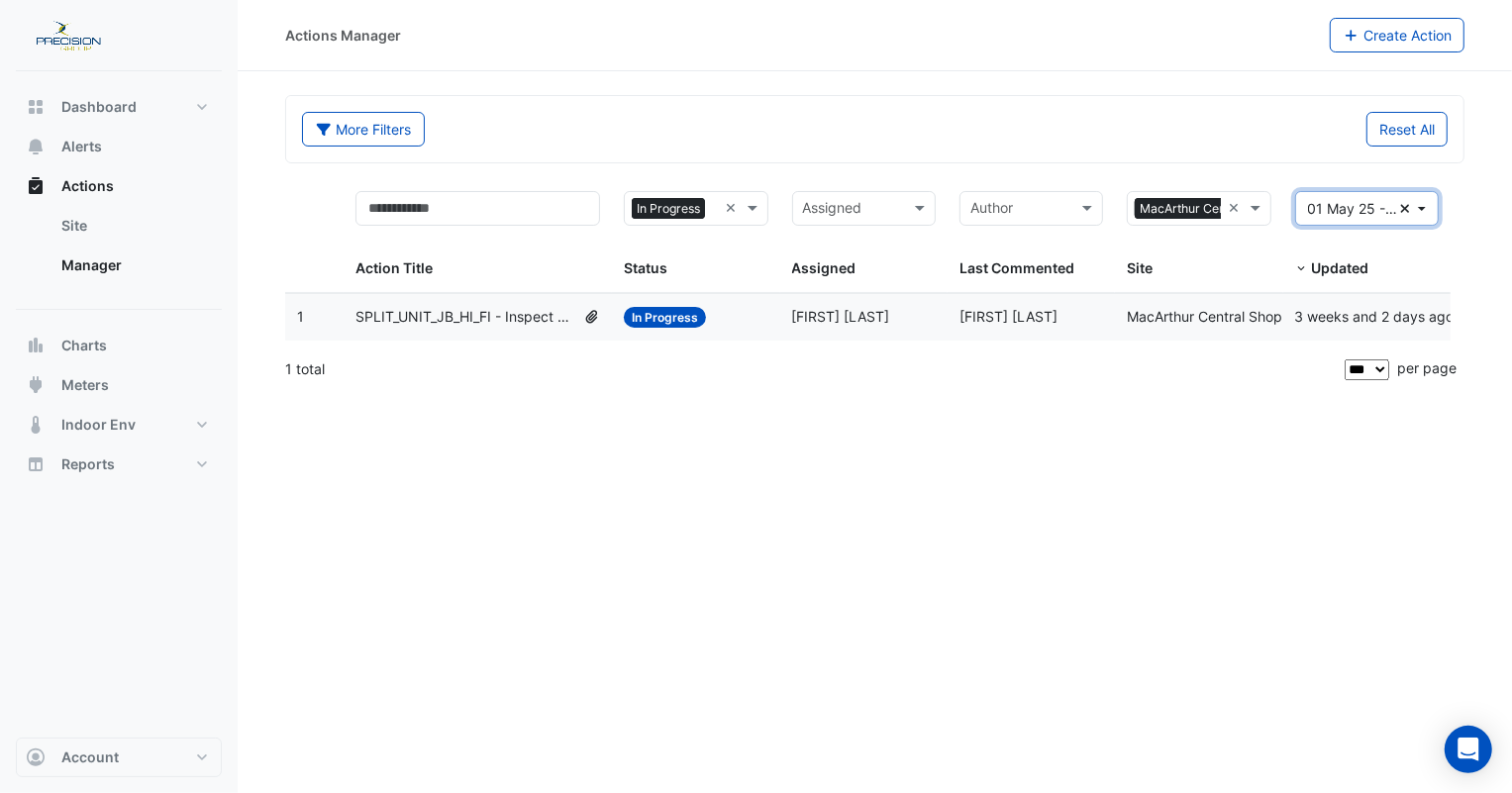 click on "[DATE] - [DATE]
Clear" at bounding box center (1366, 208) 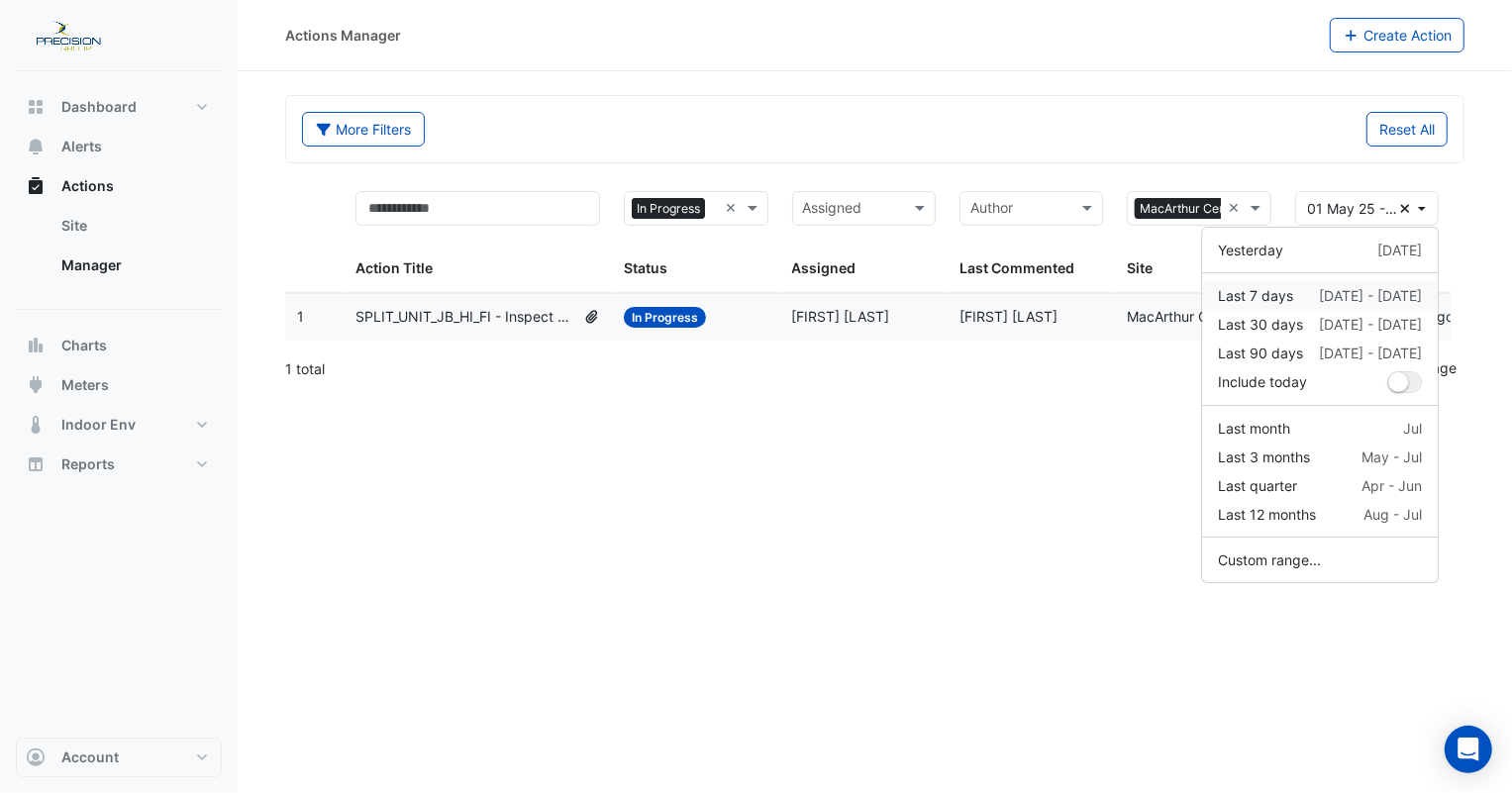 click on "Last 7 days
[DATE] - [DATE]" at bounding box center [1320, 295] 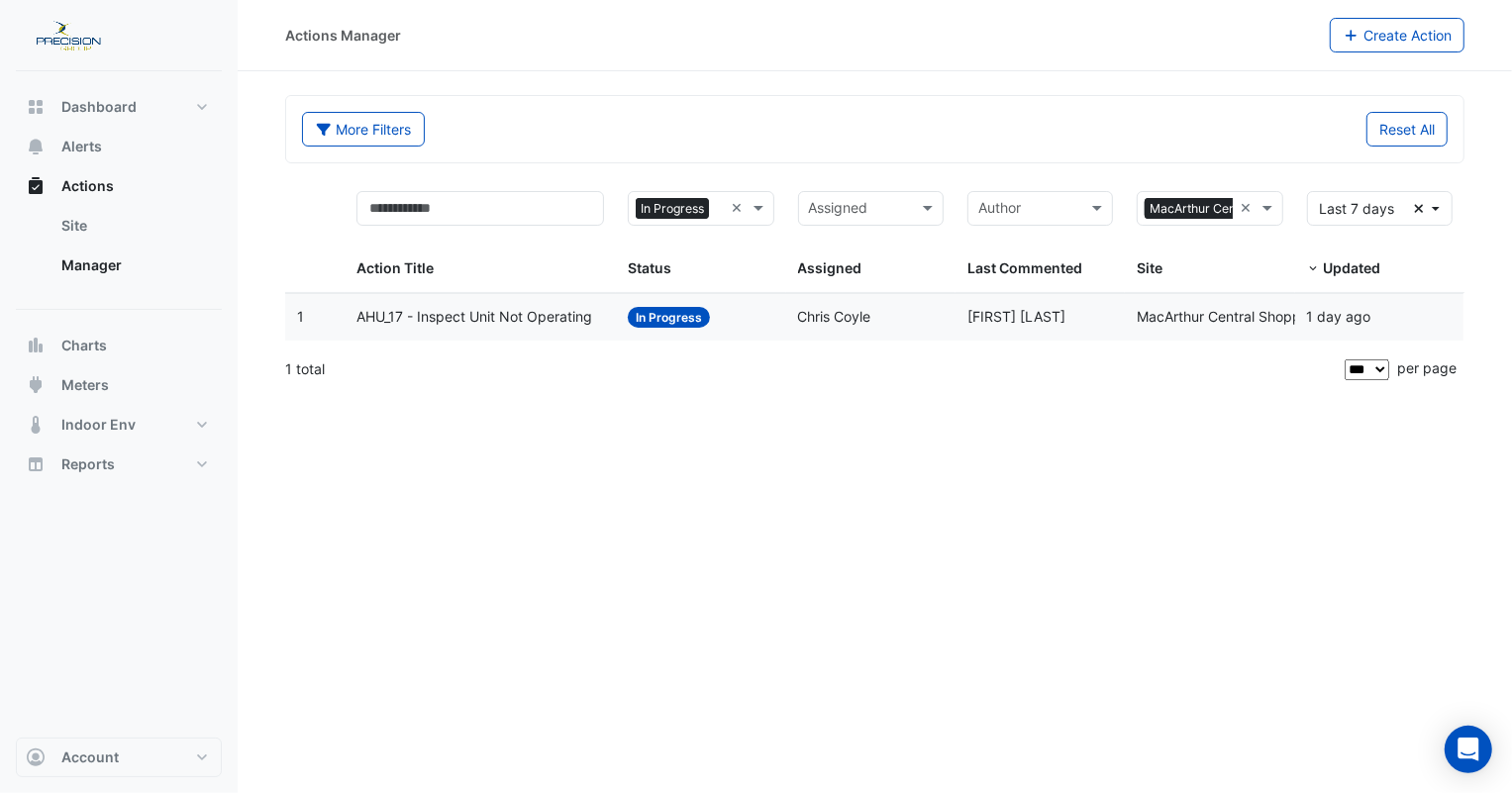 click on "AHU_17 - Inspect Unit Not Operating" 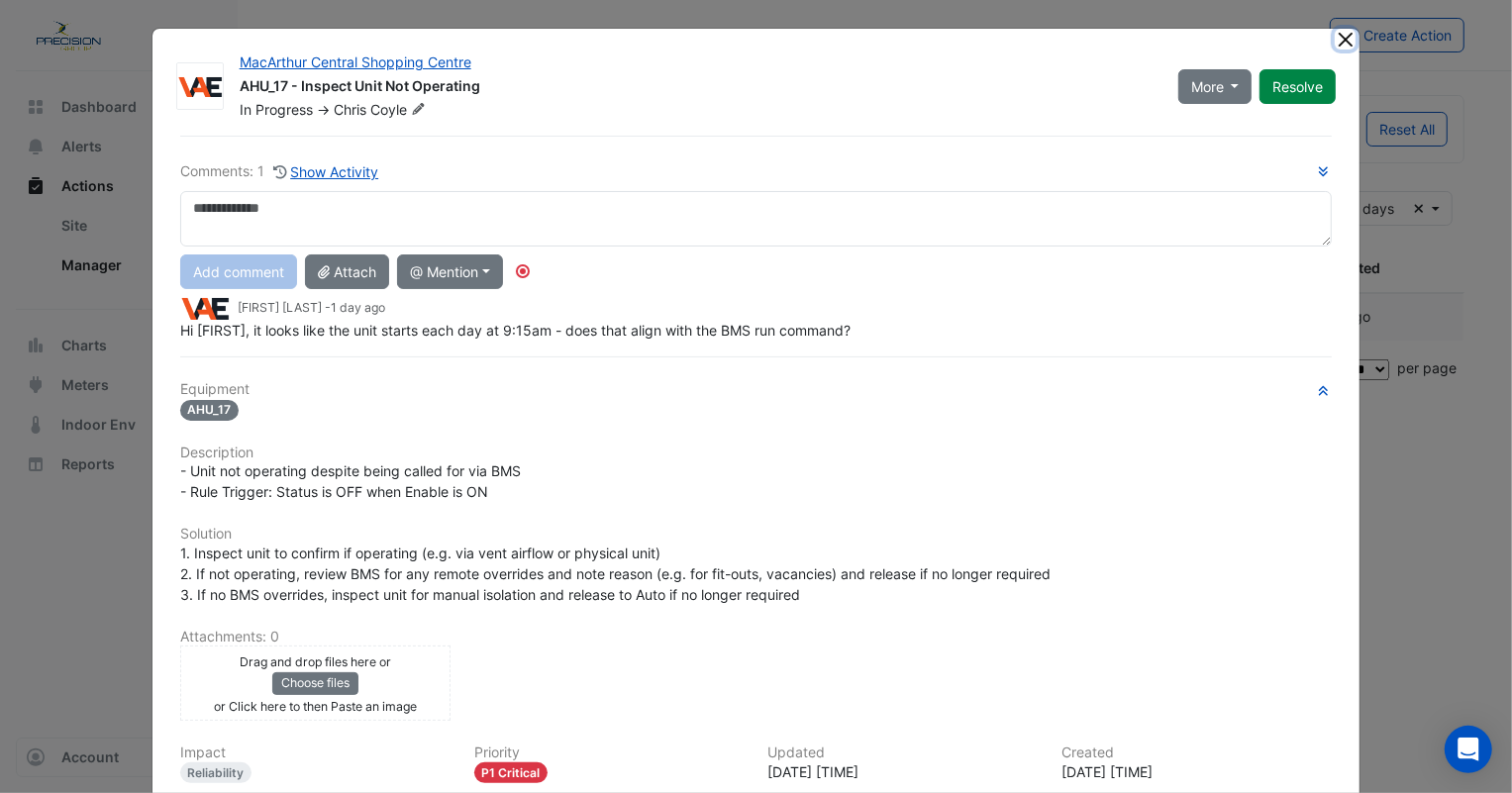 click 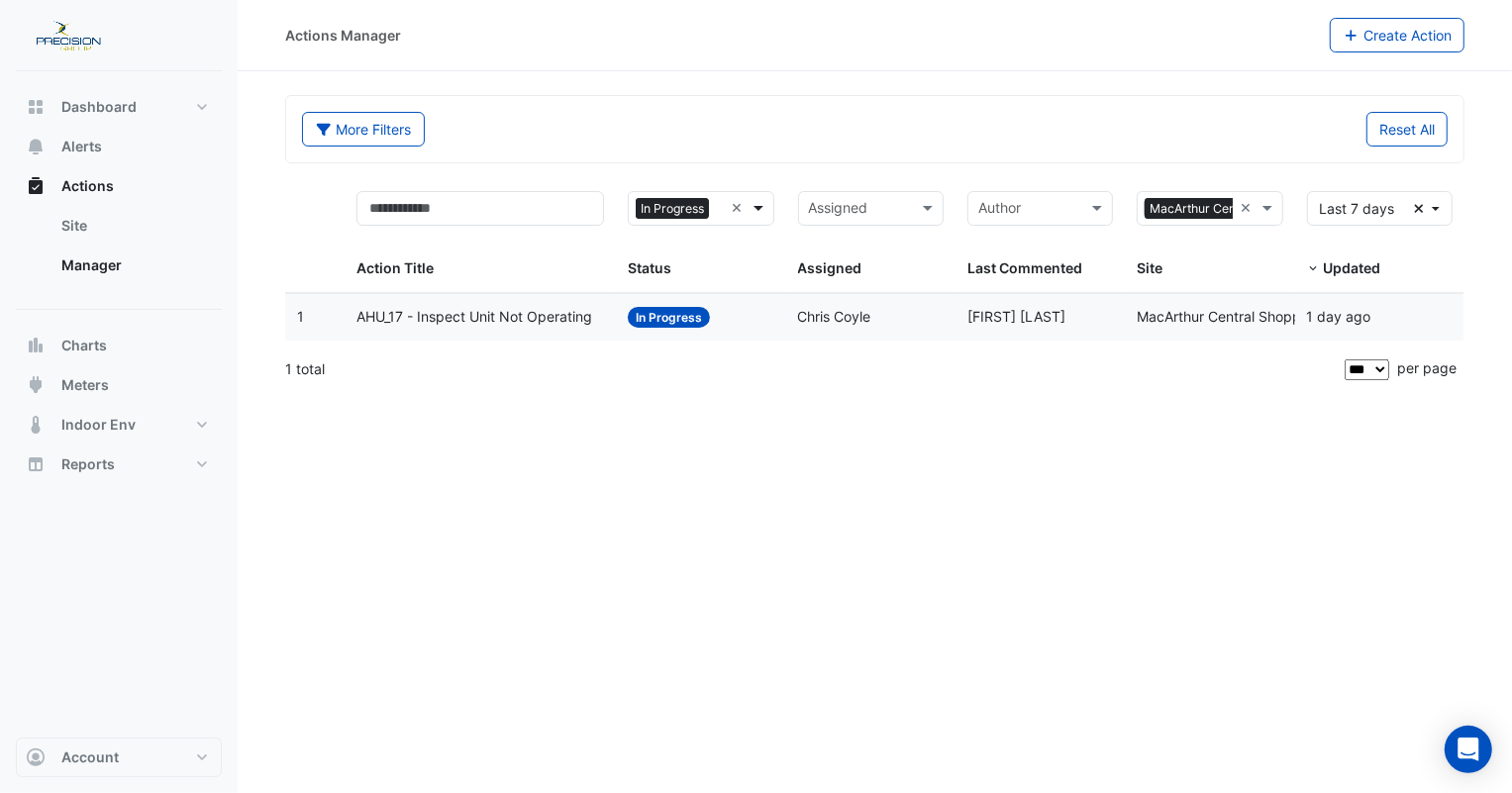 click at bounding box center [760, 208] 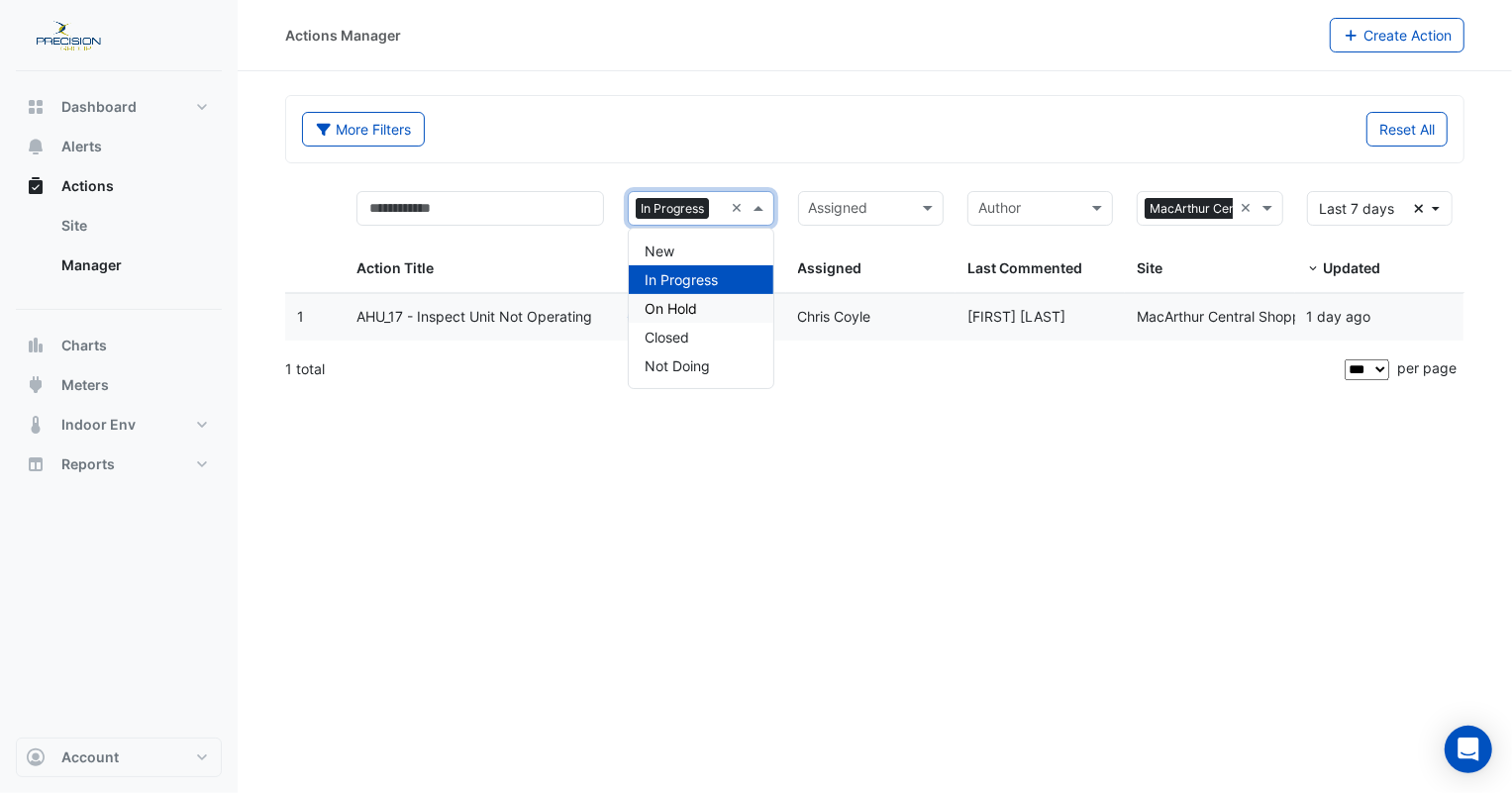 click on "Actions Manager
Create Action
More Filters
Reset All
Status × In Progress ×
Assigned
Sites × MacArthur Central Shopping Centre ×
Action Title
Status × In Progress ×
Status
Assigned" 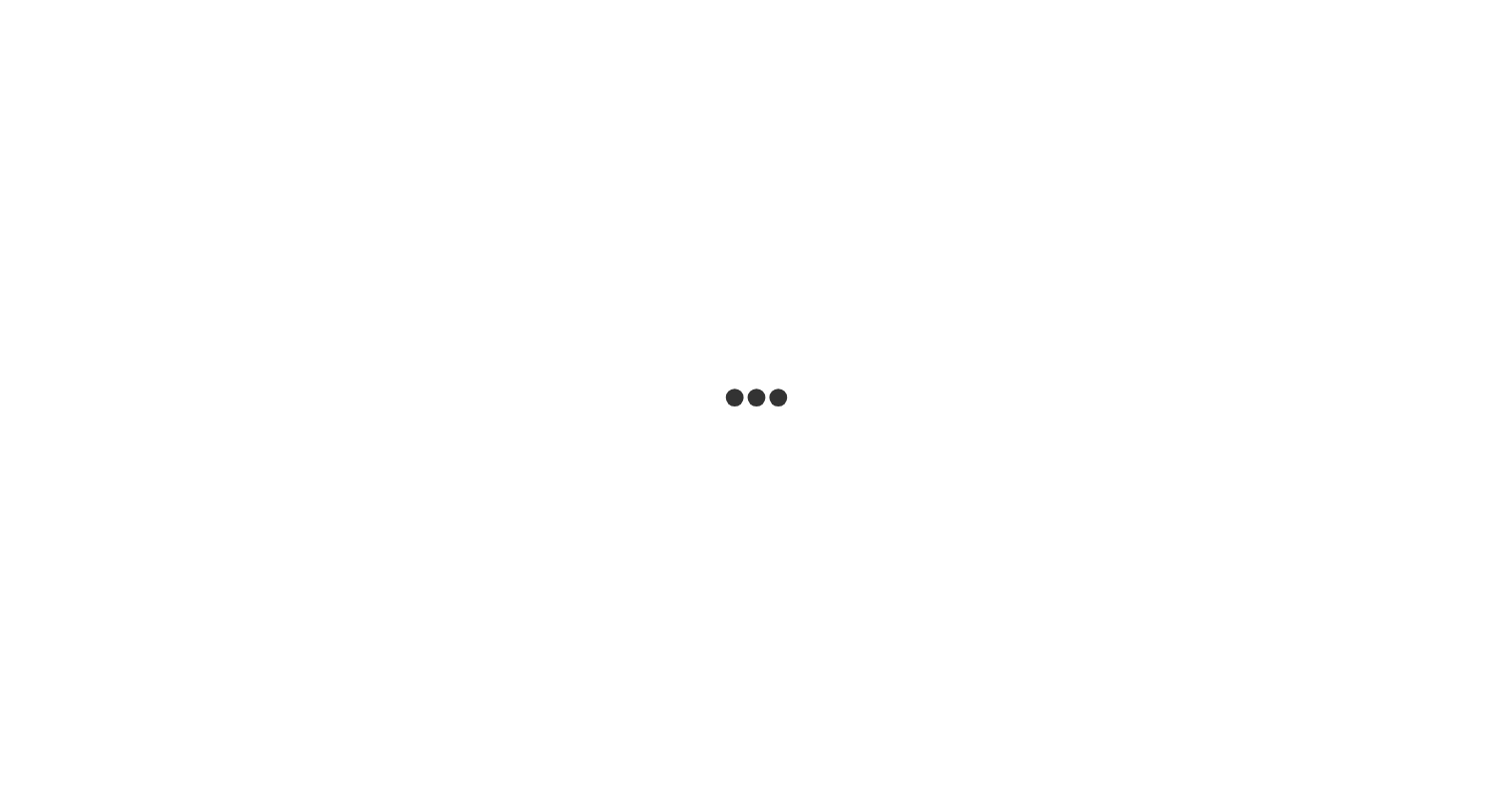 scroll, scrollTop: 0, scrollLeft: 0, axis: both 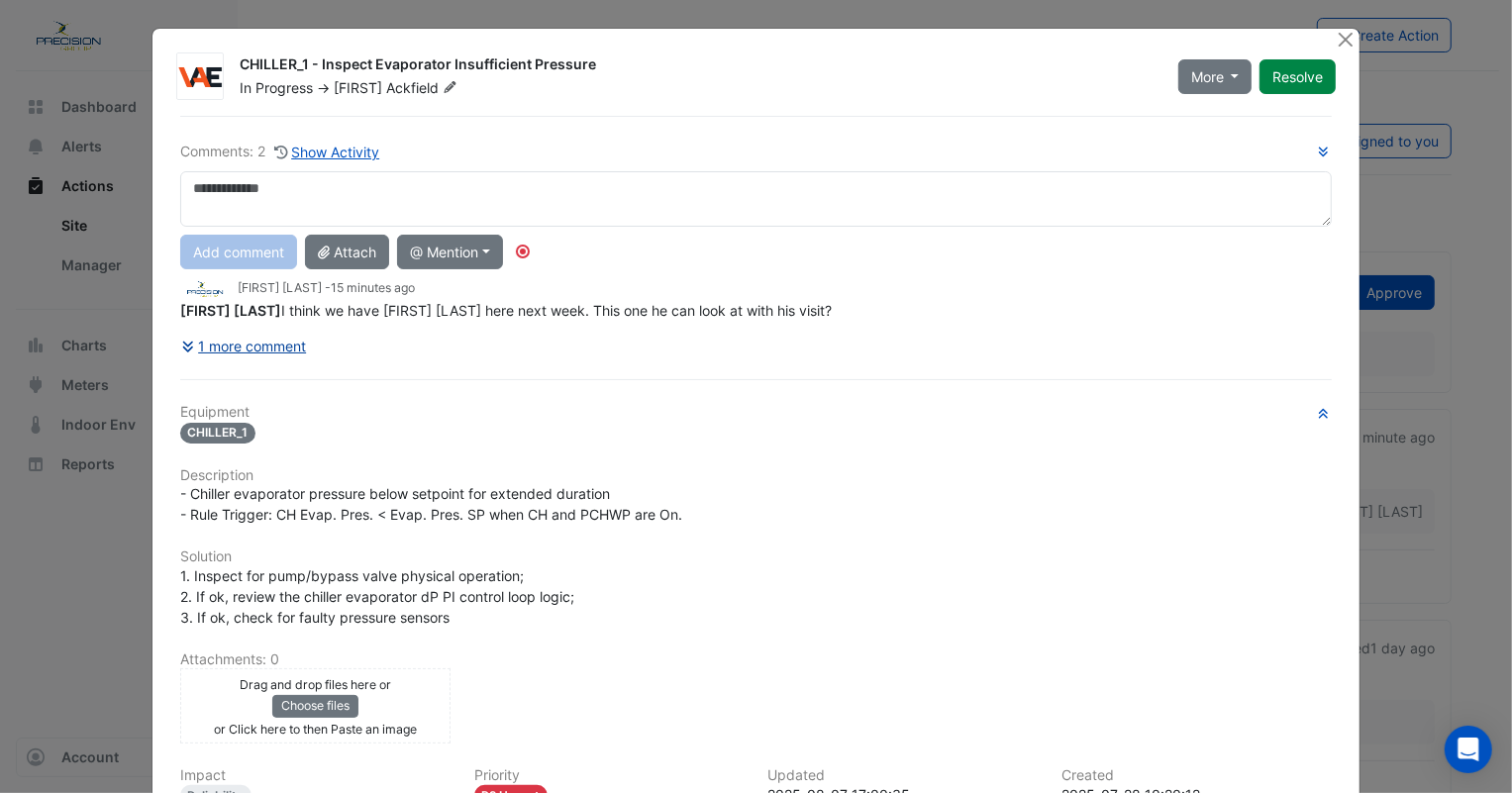 click on "1 more comment" 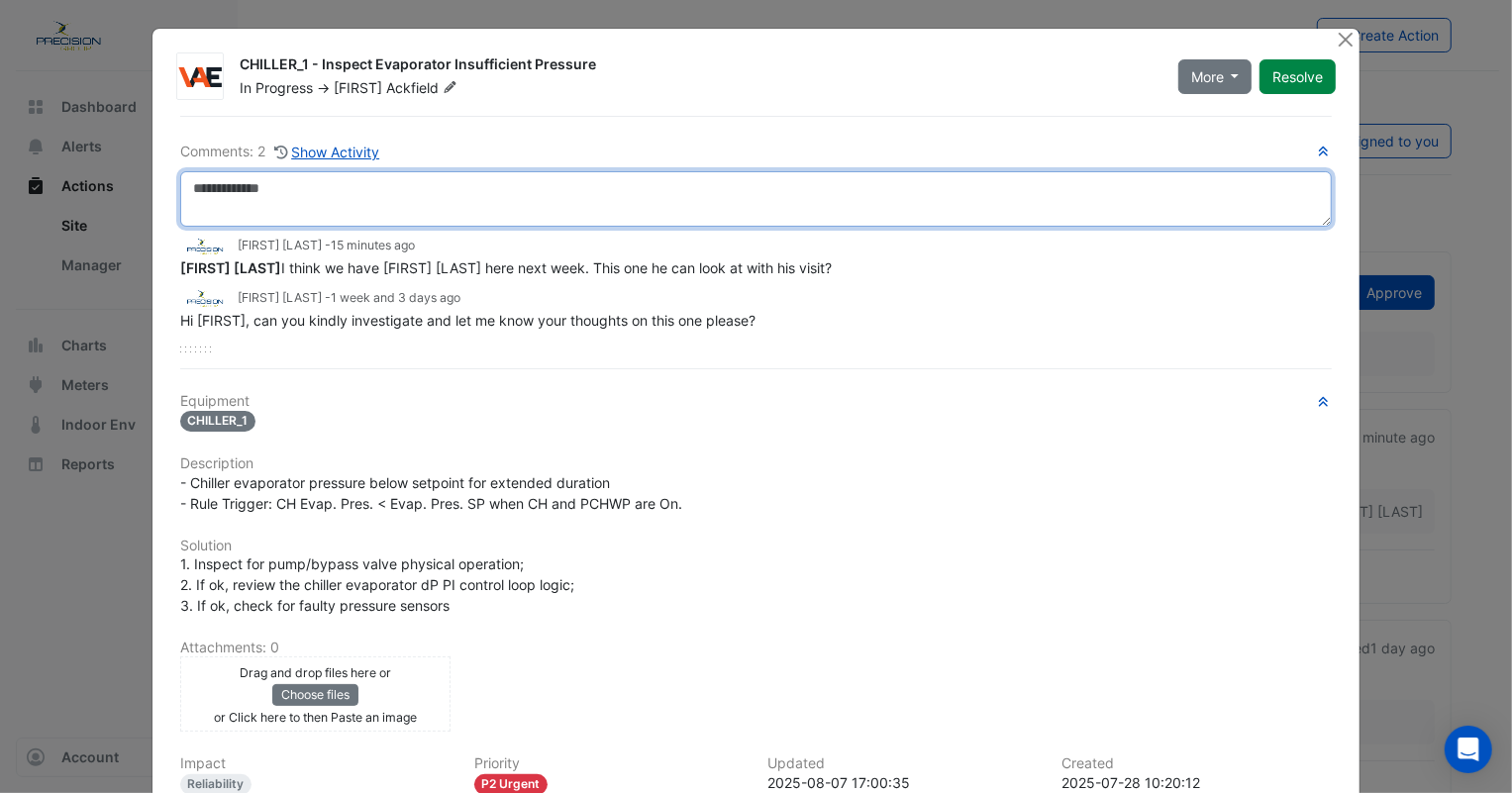 click at bounding box center (756, 199) 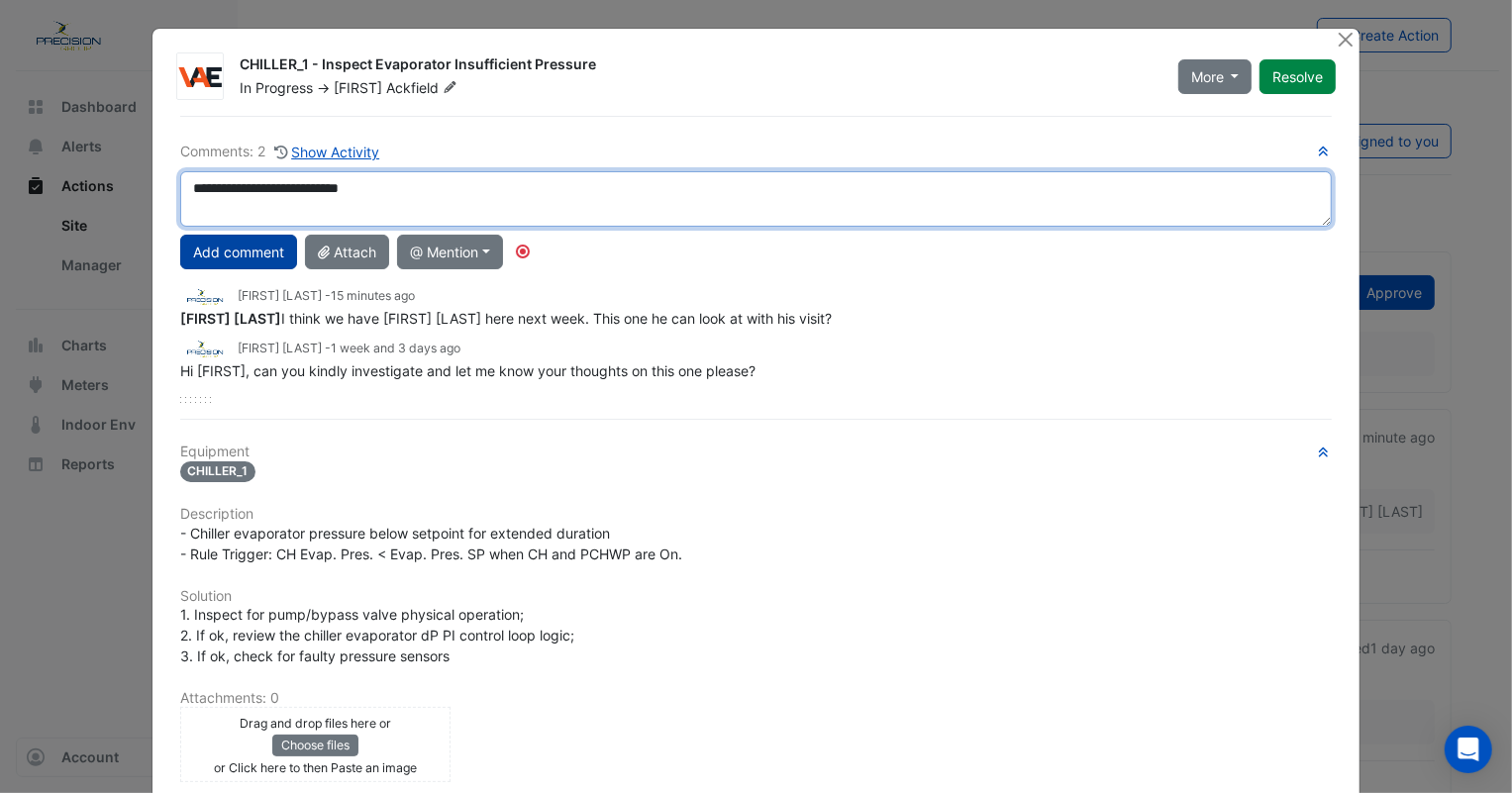 type on "**********" 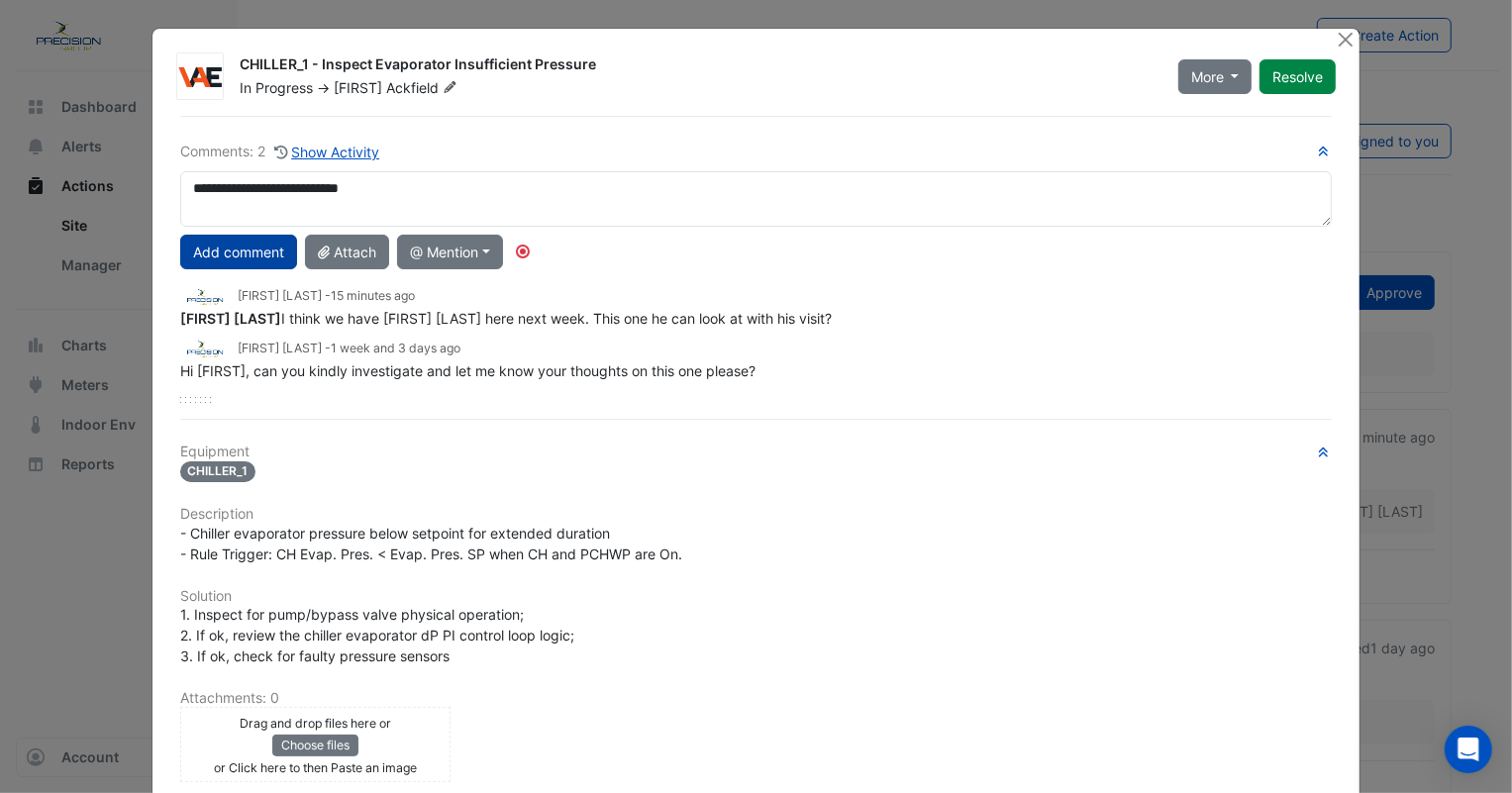 click on "Add comment" 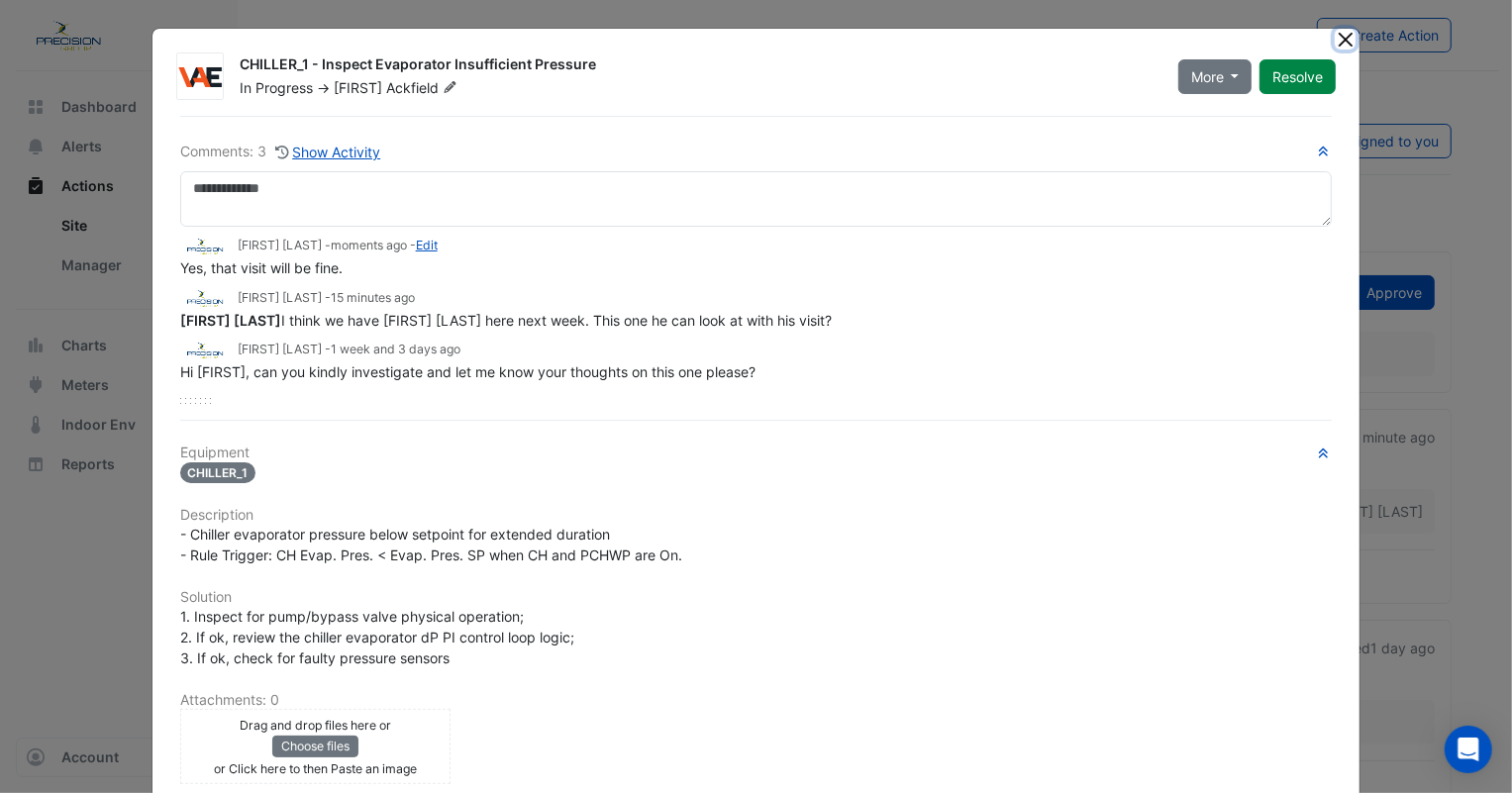 click 